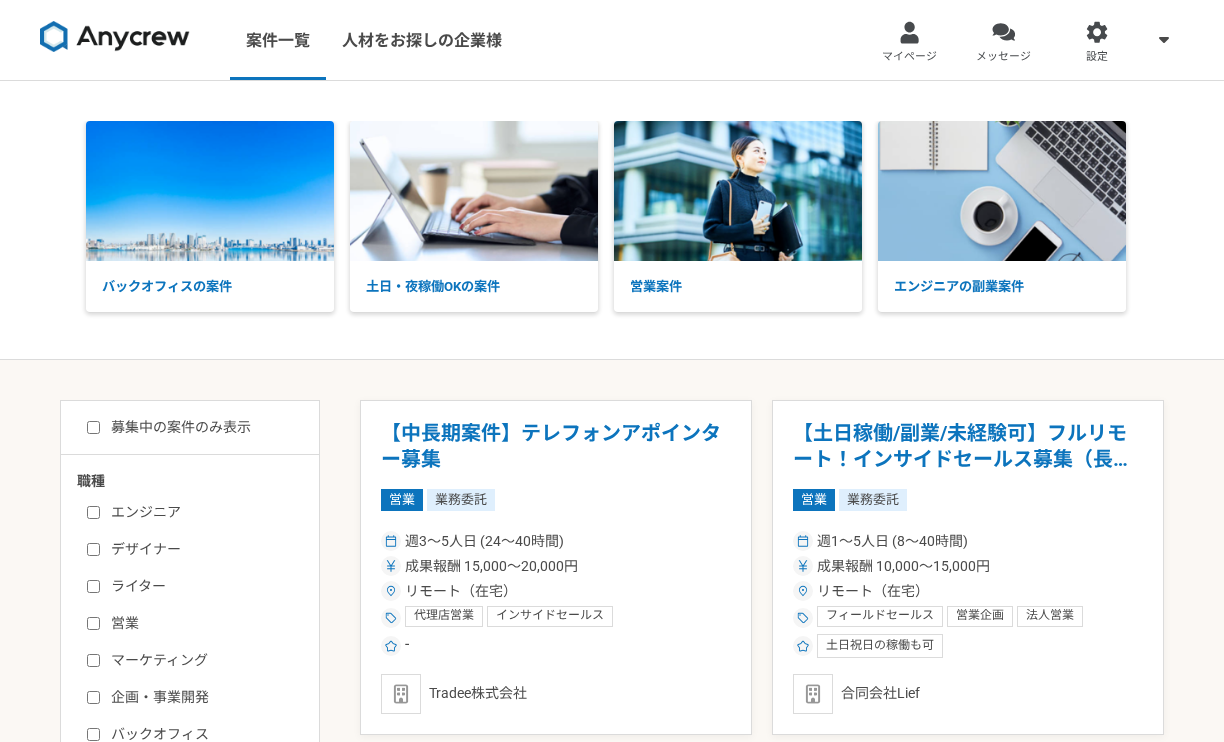scroll, scrollTop: 0, scrollLeft: 0, axis: both 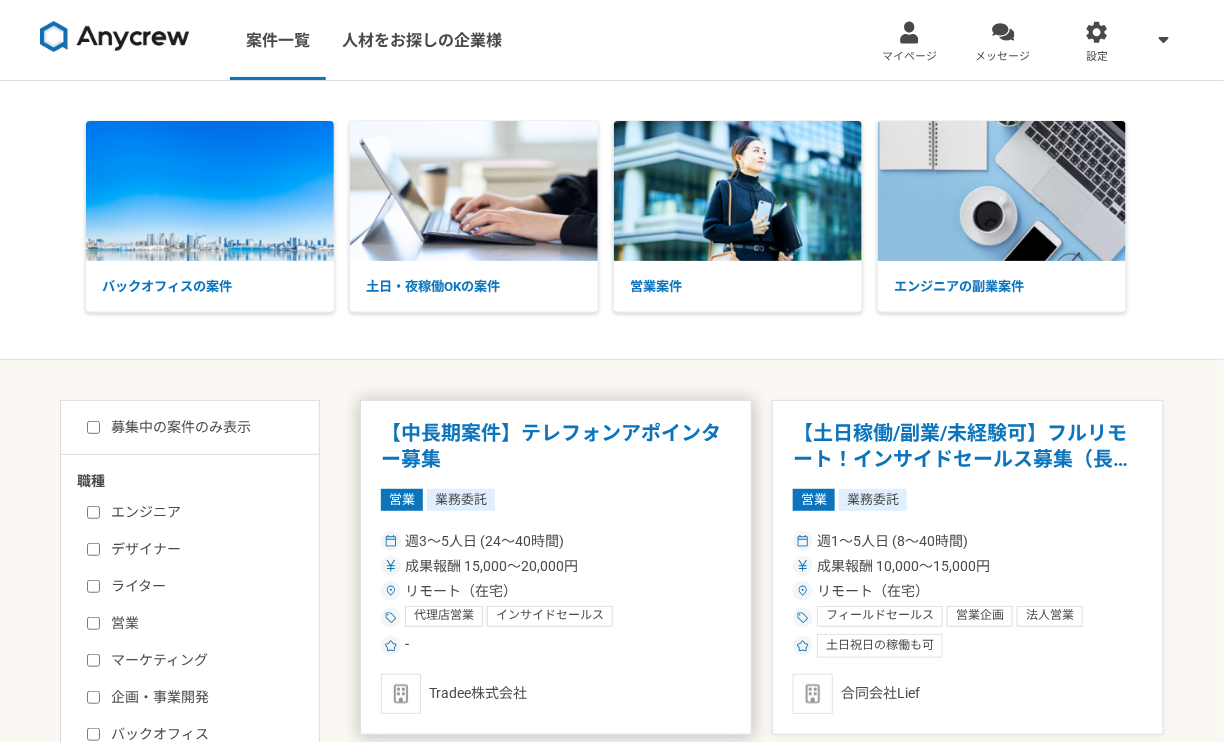click on "週3〜5人日 (24〜40時間)" at bounding box center (556, 541) 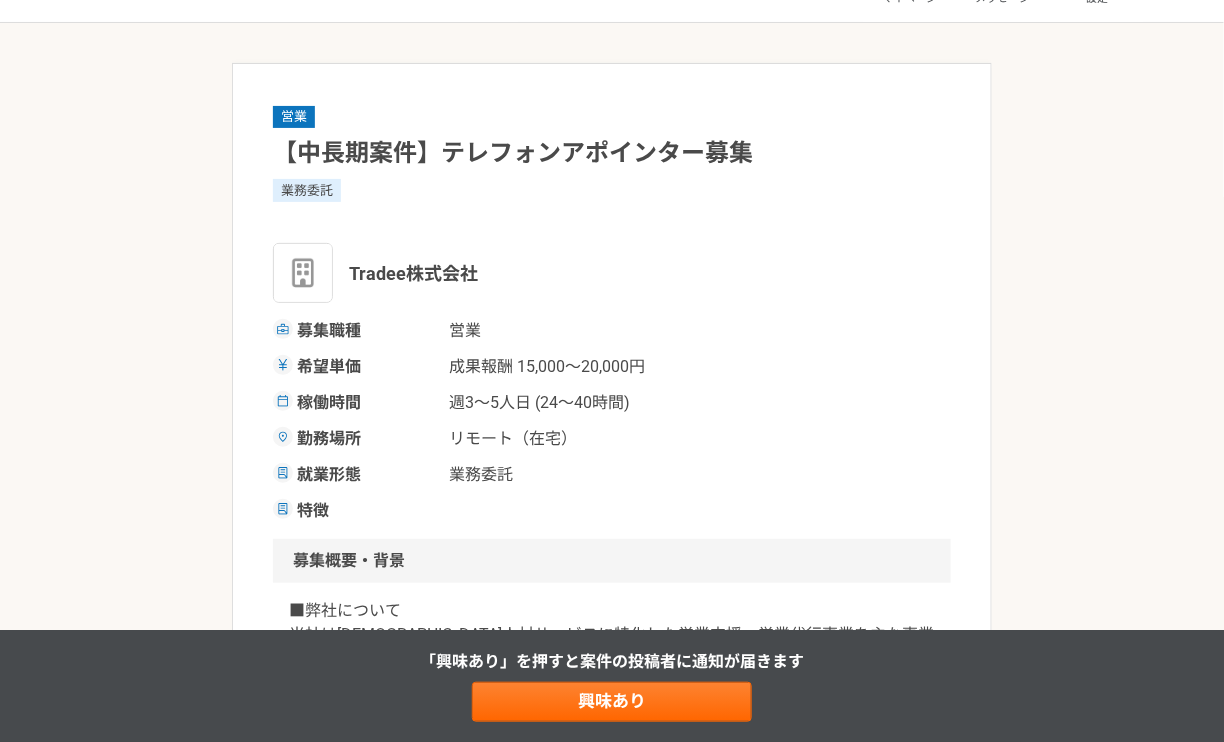 scroll, scrollTop: 0, scrollLeft: 0, axis: both 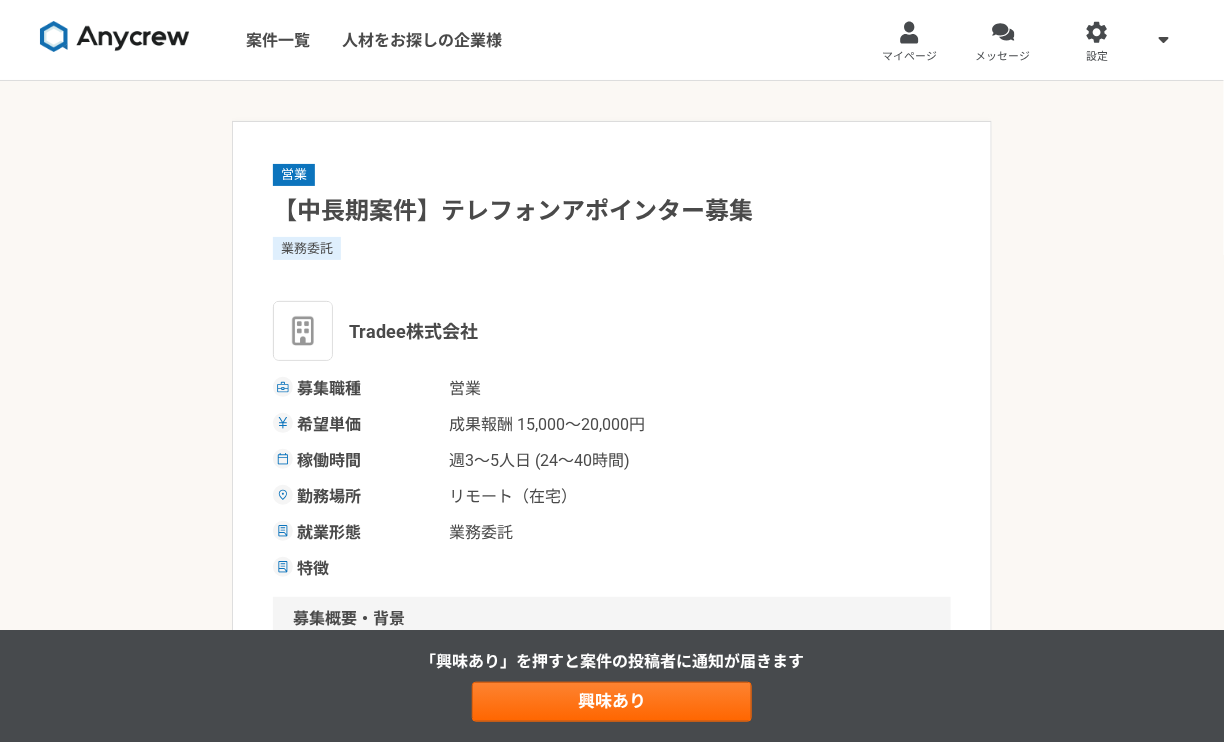 click on "営業 【中長期案件】テレフォンアポインター募集 業務委託 Tradee株式会社 募集職種 営業 希望単価 成果報酬 15,000〜20,000円 稼働時間 週3〜5人日 (24〜40時間) 勤務場所 リモート（在宅） 就業形態 業務委託 特徴" at bounding box center (612, 371) 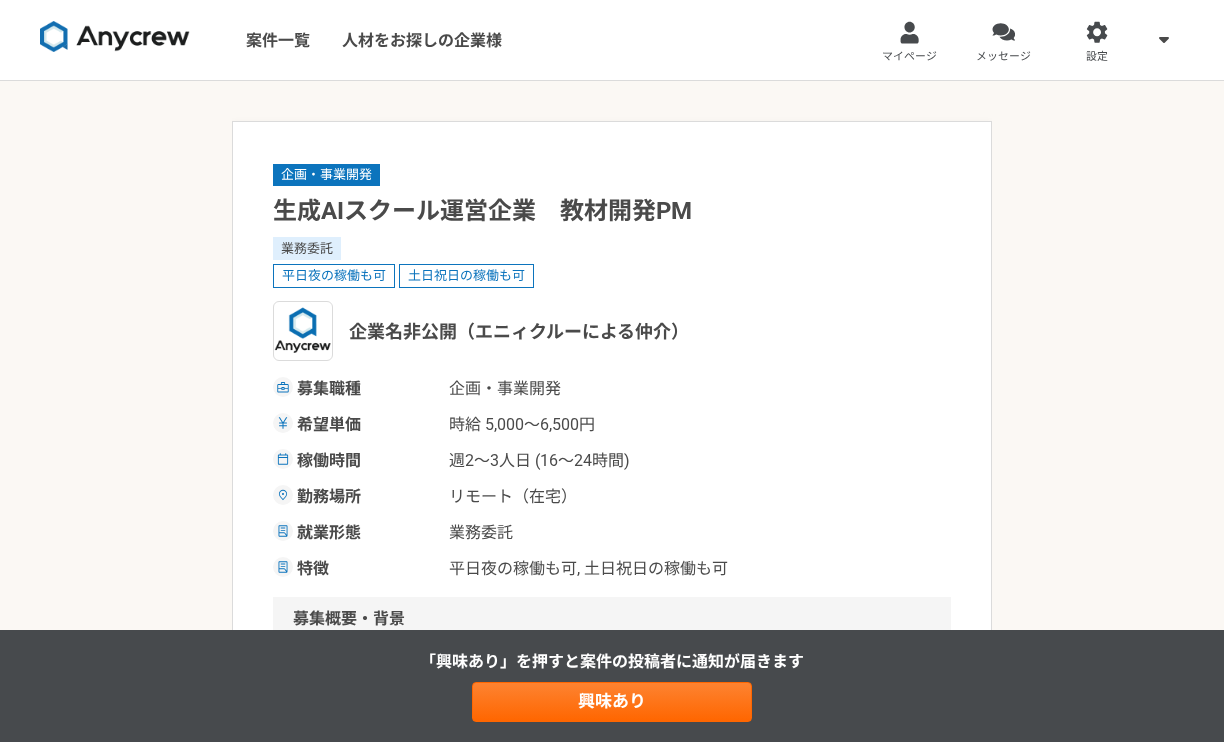scroll, scrollTop: 0, scrollLeft: 0, axis: both 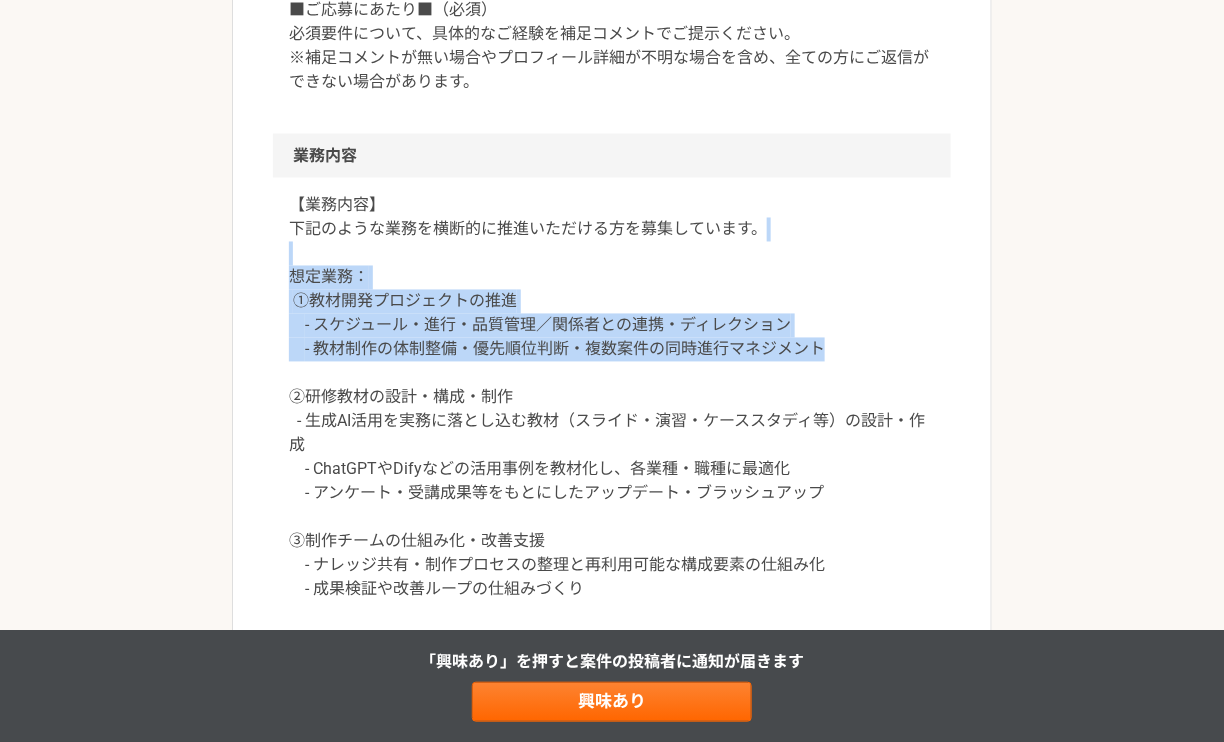 drag, startPoint x: 822, startPoint y: 336, endPoint x: 825, endPoint y: 215, distance: 121.037186 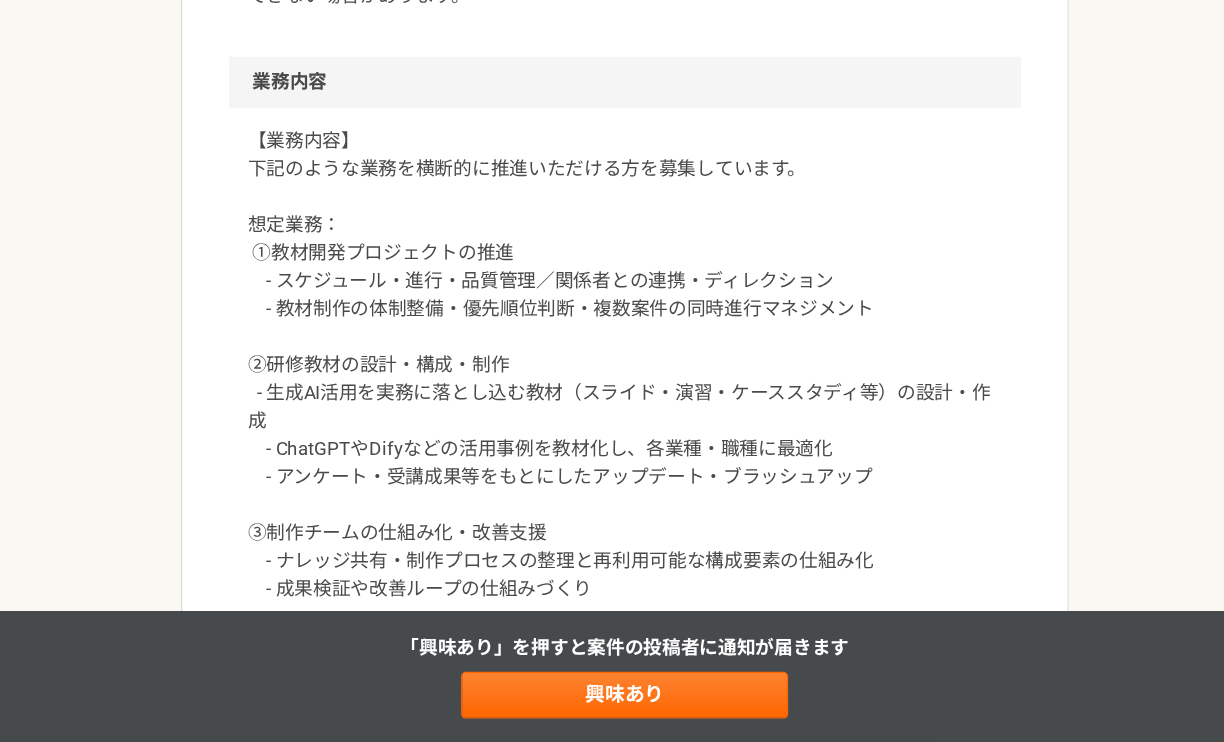 scroll, scrollTop: 934, scrollLeft: 0, axis: vertical 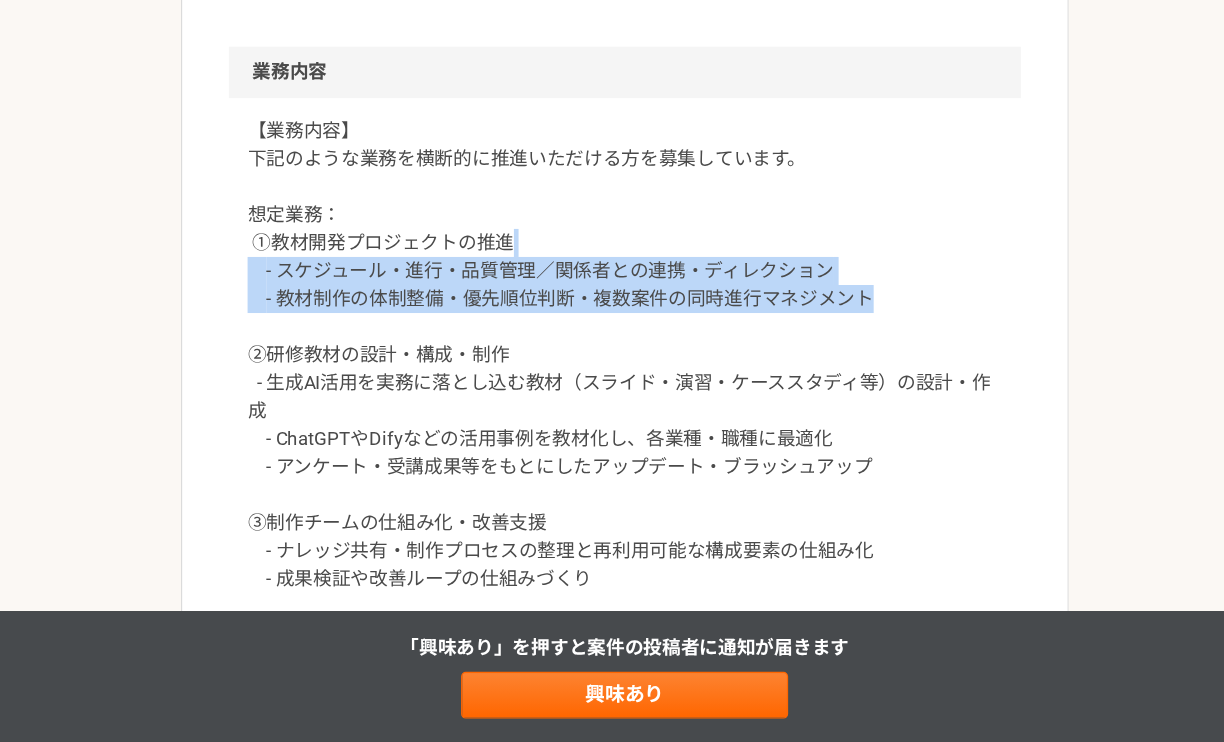 drag, startPoint x: 840, startPoint y: 341, endPoint x: 838, endPoint y: 285, distance: 56.0357 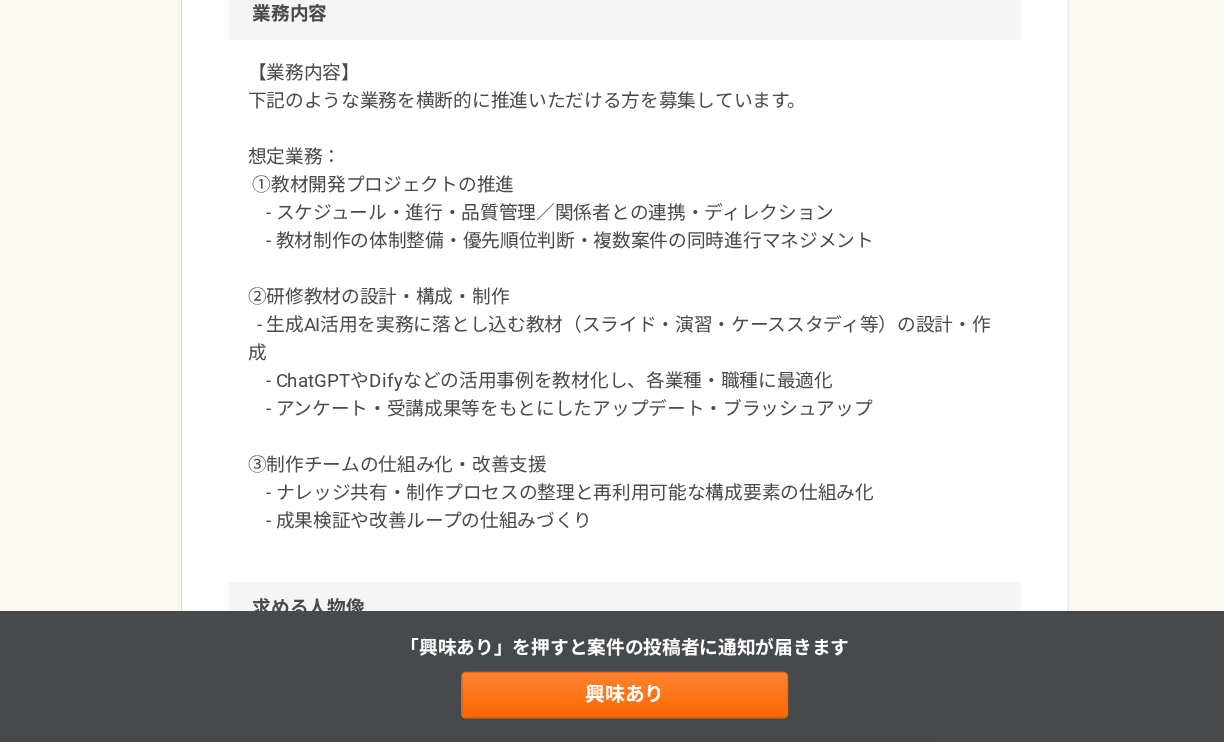 scroll, scrollTop: 989, scrollLeft: 0, axis: vertical 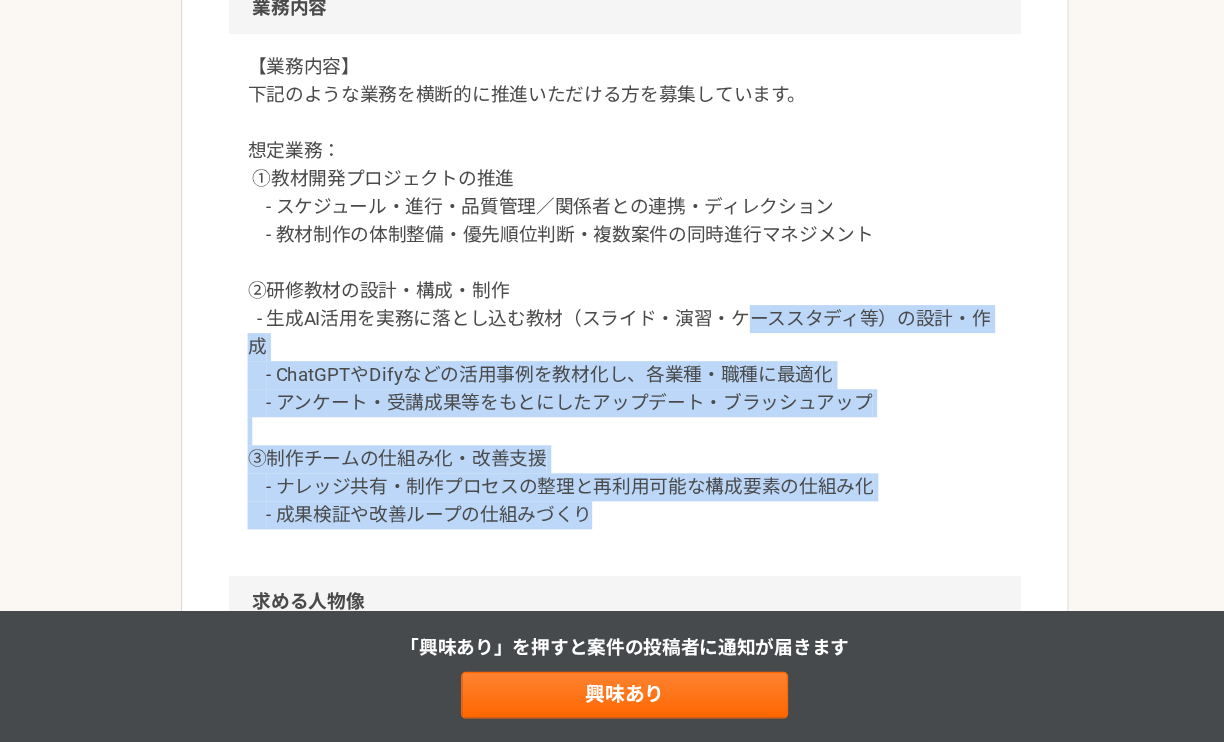 drag, startPoint x: 736, startPoint y: 514, endPoint x: 721, endPoint y: 350, distance: 164.68454 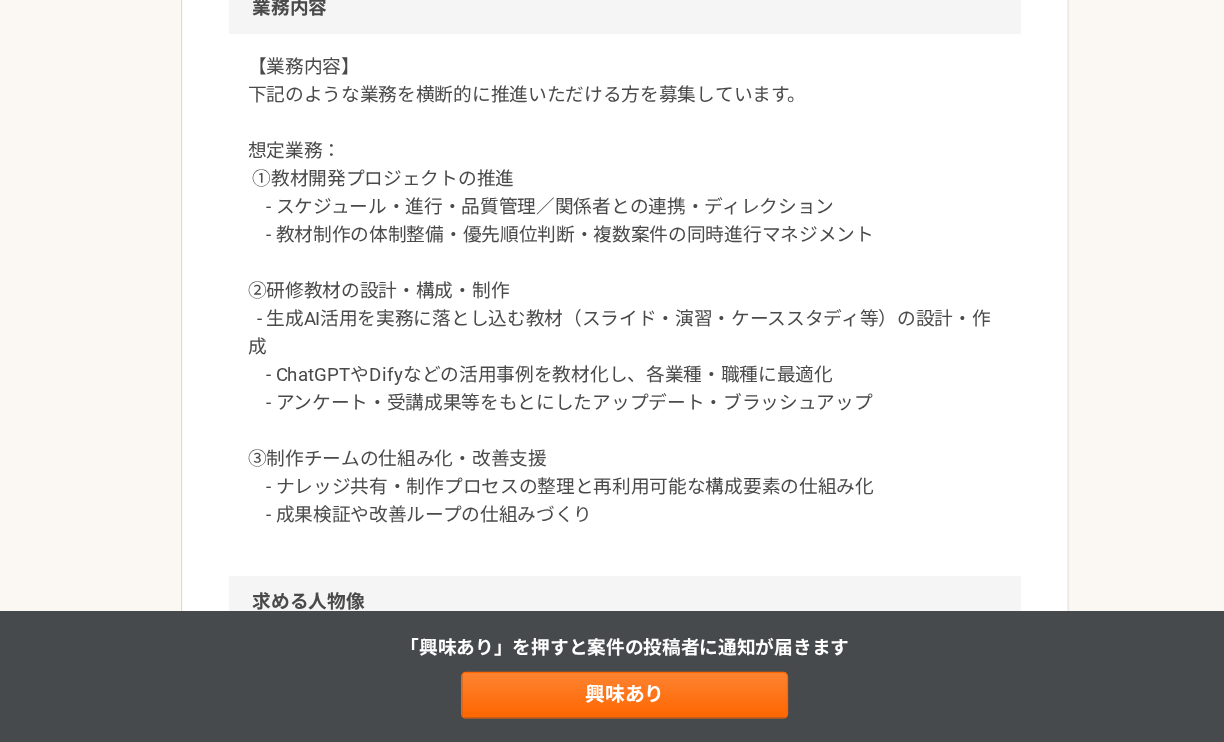 click on "【業務内容】
下記のような業務を横断的に推進いただける方を募集しています。
想定業務：
①教材開発プロジェクトの推進
- スケジュール・進行・品質管理／関係者との連携・ディレクション
- 教材制作の体制整備・優先順位判断・複数案件の同時進行マネジメント
②研修教材の設計・構成・制作
- 生成AI活用を実務に落とし込む教材（スライド・演習・ケーススタディ等）の設計・作成
- ChatGPTやDifyなどの活用事例を教材化し、各業種・職種に最適化
- アンケート・受講成果等をもとにしたアップデート・ブラッシュアップ
③制作チームの仕組み化・改善支援
- ナレッジ共有・制作プロセスの整理と再利用可能な構成要素の仕組み化
- 成果検証や改善ループの仕組みづくり" at bounding box center [612, 356] 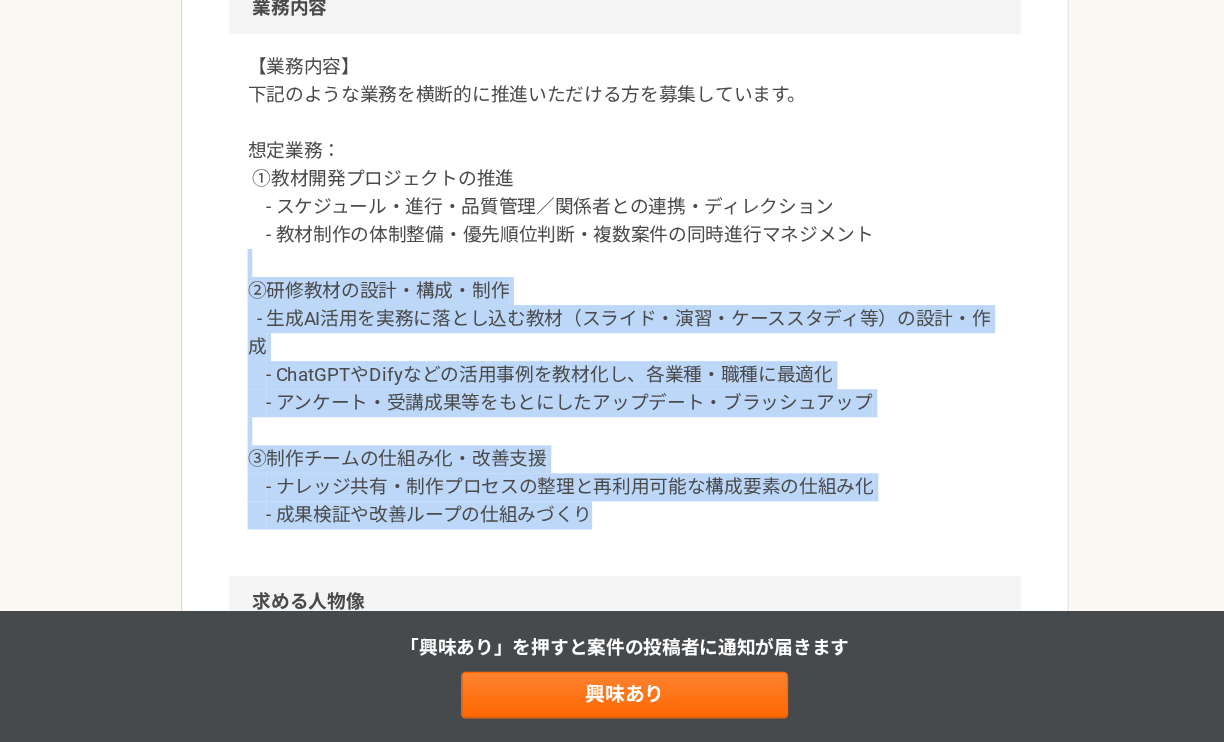 drag, startPoint x: 666, startPoint y: 533, endPoint x: 664, endPoint y: 310, distance: 223.00897 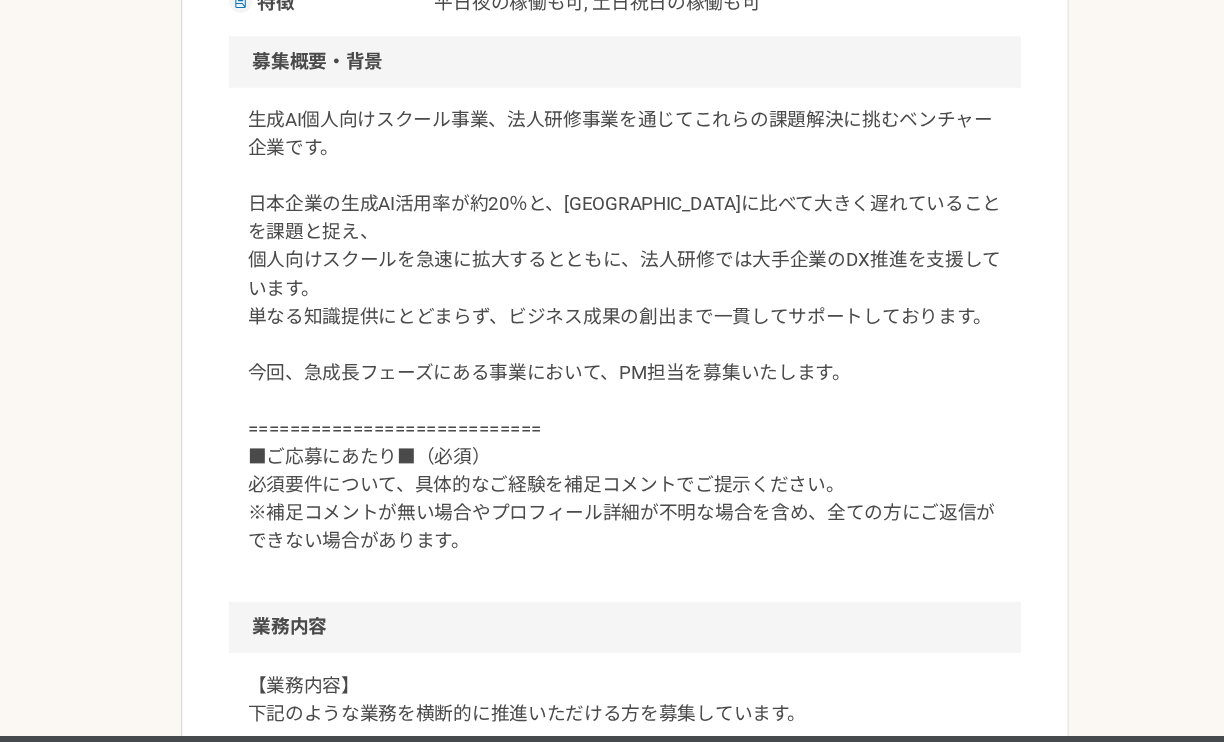 scroll, scrollTop: 560, scrollLeft: 0, axis: vertical 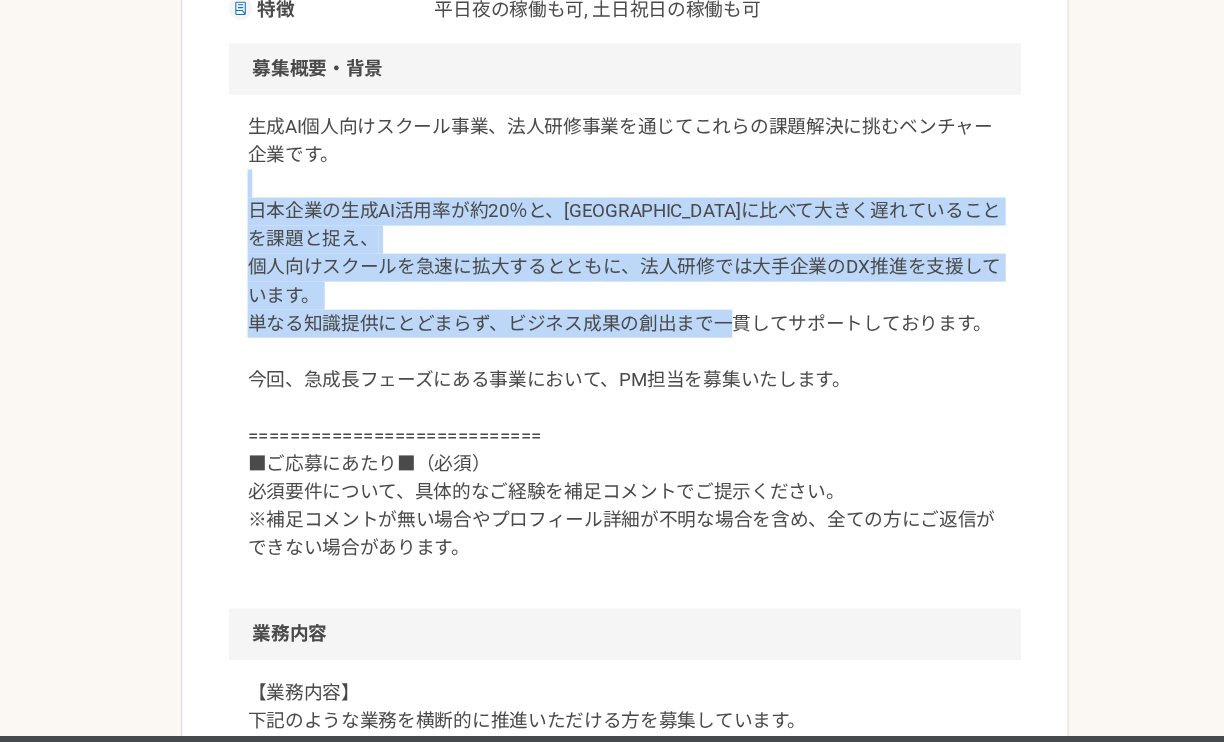 drag, startPoint x: 825, startPoint y: 280, endPoint x: 816, endPoint y: 147, distance: 133.30417 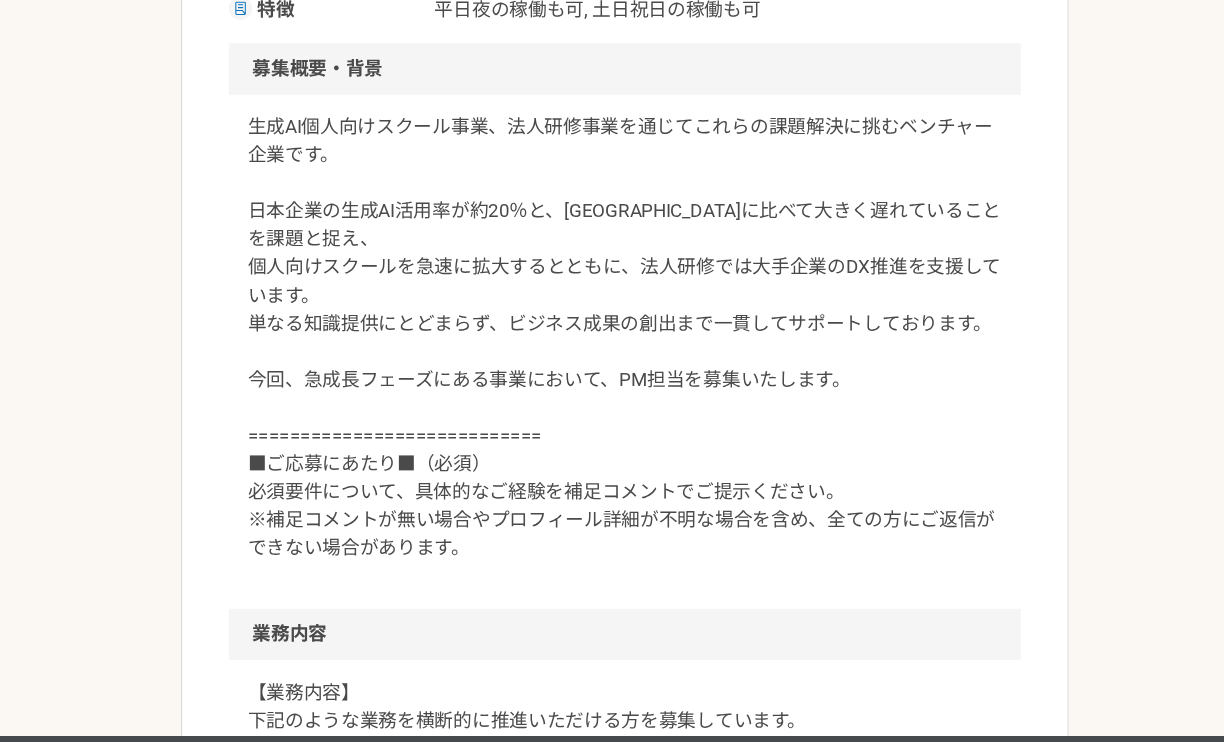 click on "生成AI個人向けスクール事業、法人研修事業を通じてこれらの課題解決に挑むベンチャー企業です。
日本企業の生成AI活用率が約20％と、欧米に比べて大きく遅れていることを課題と捉え、
個人向けスクールを急速に拡大するとともに、法人研修では大手企業のDX推進を支援しています。
単なる知識提供にとどまらず、ビジネス成果の創出まで一貫してサポートしております。
今回、急成長フェーズにある事業において、PM担当を募集いたします。
============================
■ご応募にあたり■（必須）
必須要件について、具体的なご経験を補足コメントでご提示ください。
※補足コメントが無い場合やプロフィール詳細が不明な場合を含め、全ての方にご返信ができない場合があります。" at bounding box center (612, 289) 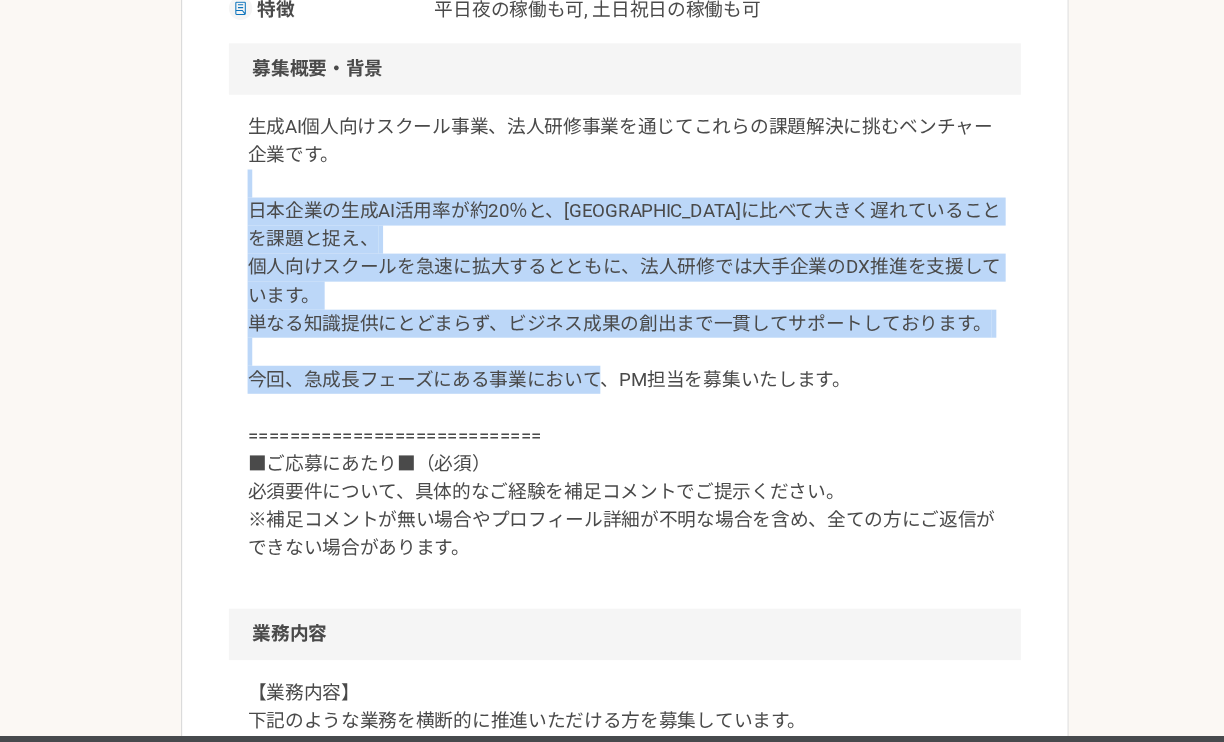 drag, startPoint x: 810, startPoint y: 331, endPoint x: 808, endPoint y: 159, distance: 172.01163 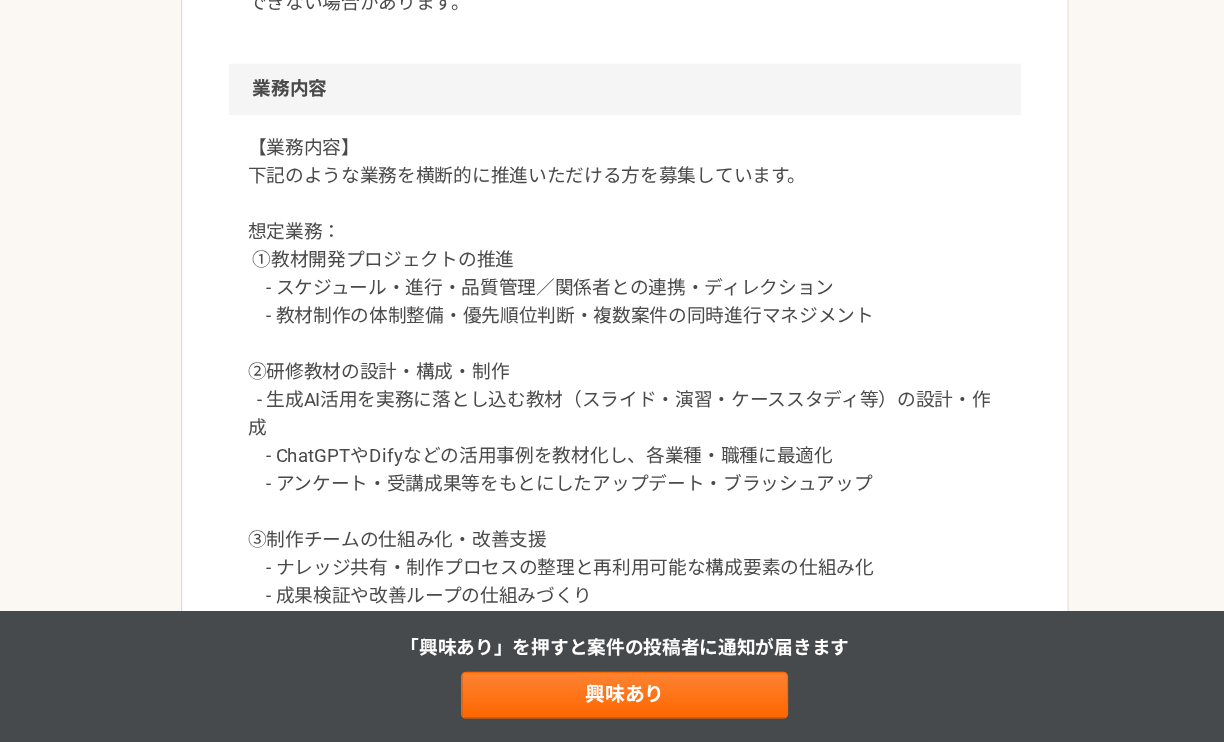 scroll, scrollTop: 932, scrollLeft: 0, axis: vertical 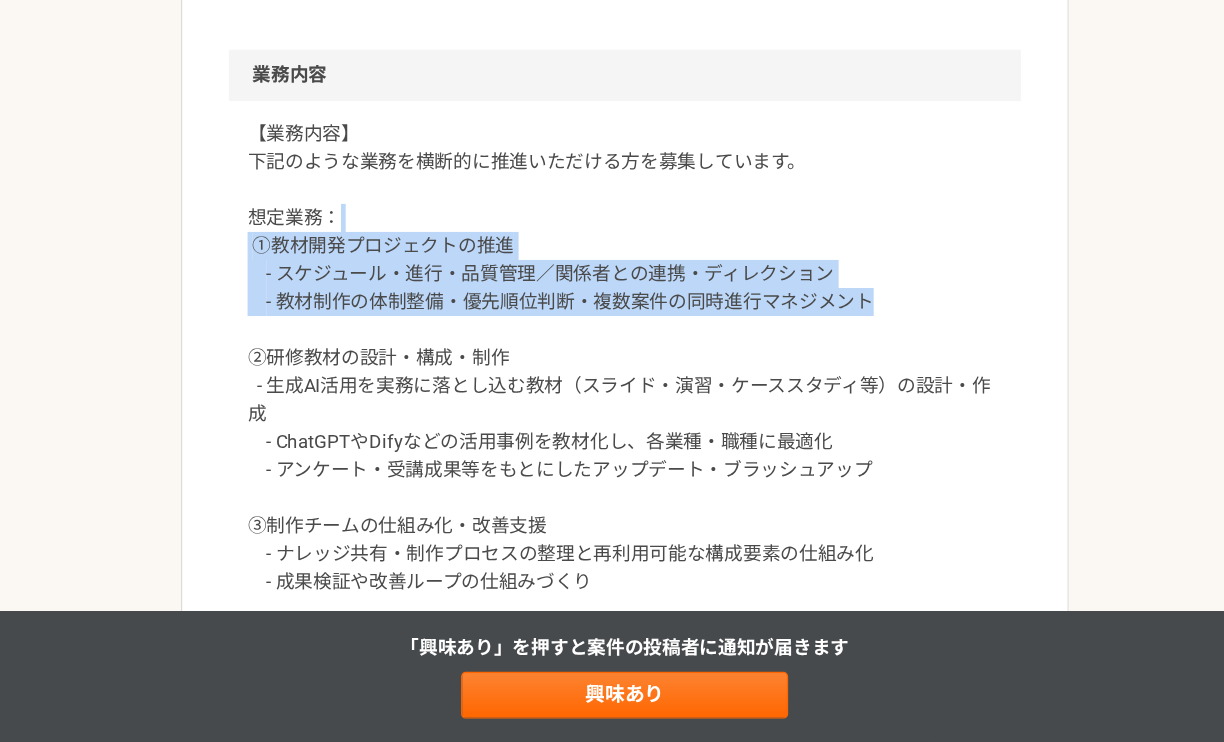 drag, startPoint x: 830, startPoint y: 348, endPoint x: 830, endPoint y: 267, distance: 81 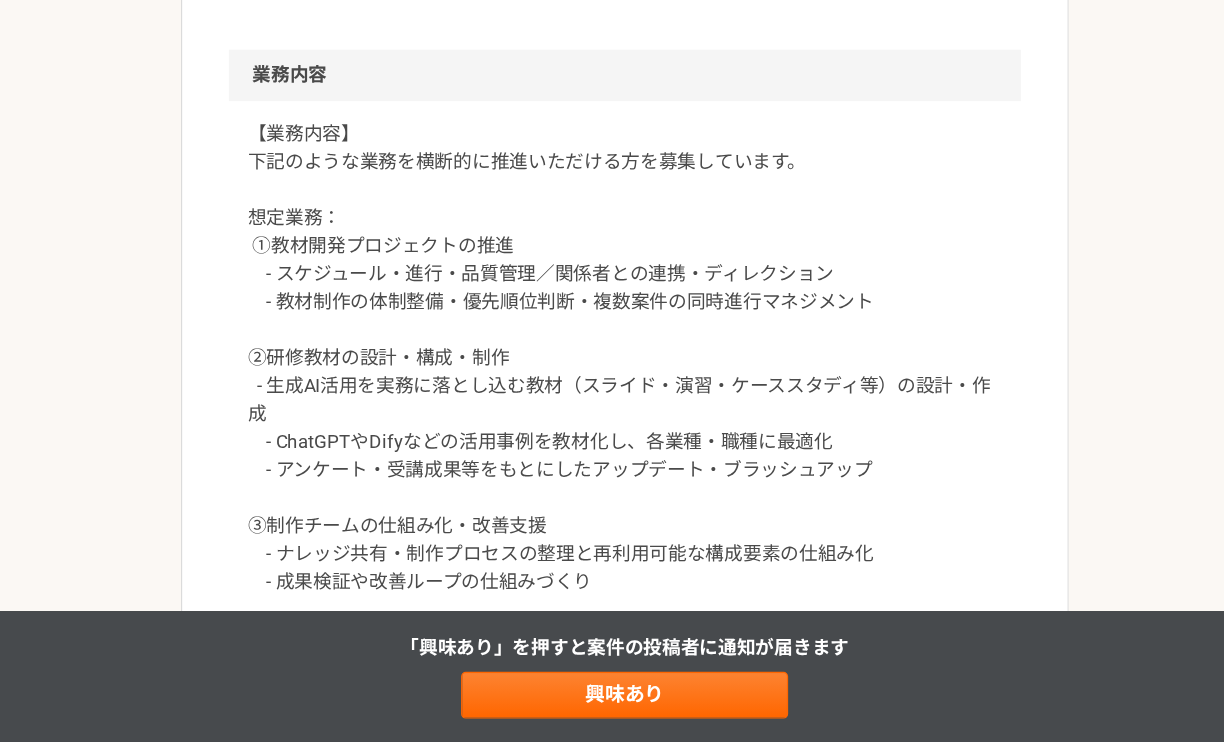 click on "【業務内容】
下記のような業務を横断的に推進いただける方を募集しています。
想定業務：
①教材開発プロジェクトの推進
- スケジュール・進行・品質管理／関係者との連携・ディレクション
- 教材制作の体制整備・優先順位判断・複数案件の同時進行マネジメント
②研修教材の設計・構成・制作
- 生成AI活用を実務に落とし込む教材（スライド・演習・ケーススタディ等）の設計・作成
- ChatGPTやDifyなどの活用事例を教材化し、各業種・職種に最適化
- アンケート・受講成果等をもとにしたアップデート・ブラッシュアップ
③制作チームの仕組み化・改善支援
- ナレッジ共有・制作プロセスの整理と再利用可能な構成要素の仕組み化
- 成果検証や改善ループの仕組みづくり" at bounding box center (612, 413) 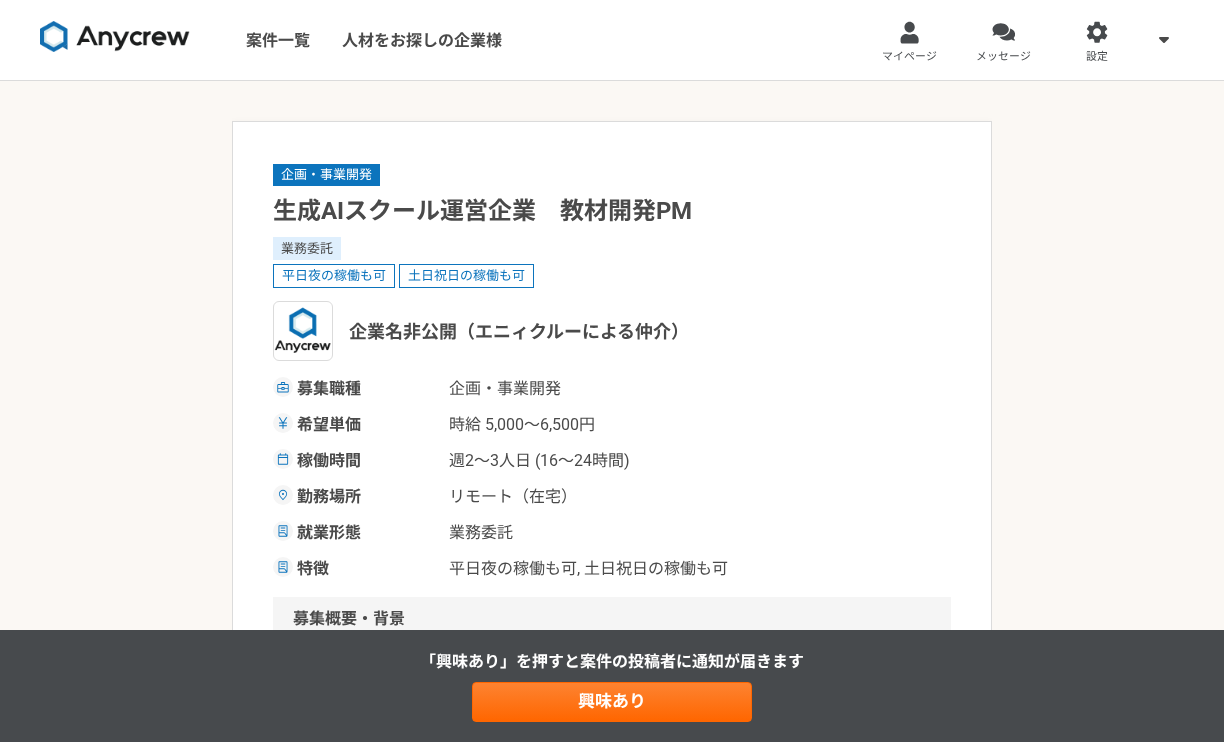 scroll, scrollTop: 0, scrollLeft: 0, axis: both 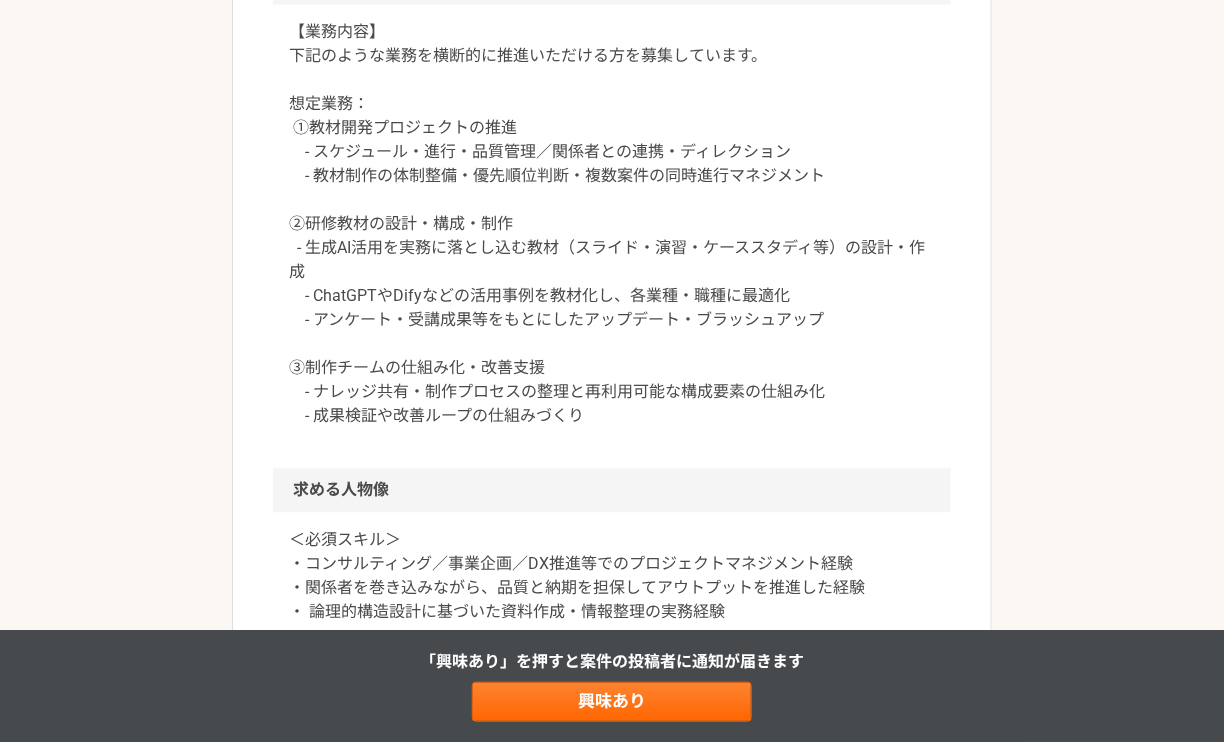 click on "【業務内容】
下記のような業務を横断的に推進いただける方を募集しています。
想定業務：
①教材開発プロジェクトの推進
- スケジュール・進行・品質管理／関係者との連携・ディレクション
- 教材制作の体制整備・優先順位判断・複数案件の同時進行マネジメント
②研修教材の設計・構成・制作
- 生成AI活用を実務に落とし込む教材（スライド・演習・ケーススタディ等）の設計・作成
- ChatGPTやDifyなどの活用事例を教材化し、各業種・職種に最適化
- アンケート・受講成果等をもとにしたアップデート・ブラッシュアップ
③制作チームの仕組み化・改善支援
- ナレッジ共有・制作プロセスの整理と再利用可能な構成要素の仕組み化
- 成果検証や改善ループの仕組みづくり" at bounding box center [612, 225] 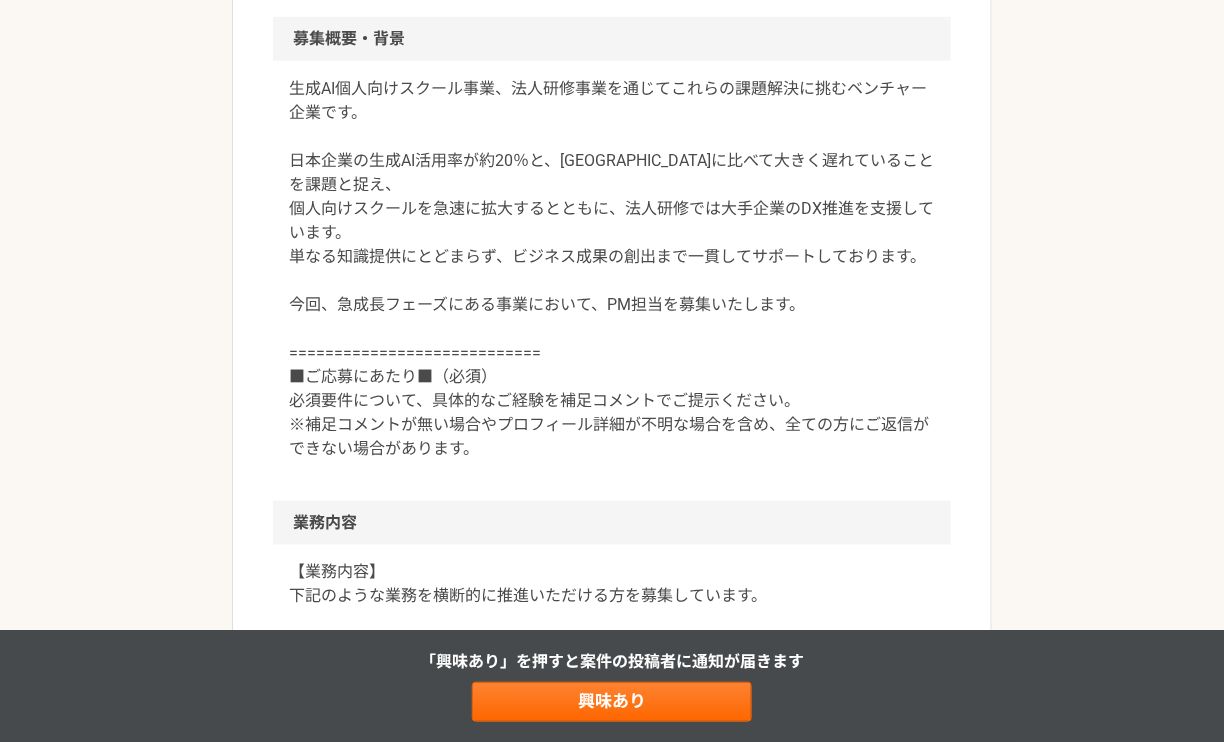 scroll, scrollTop: 567, scrollLeft: 0, axis: vertical 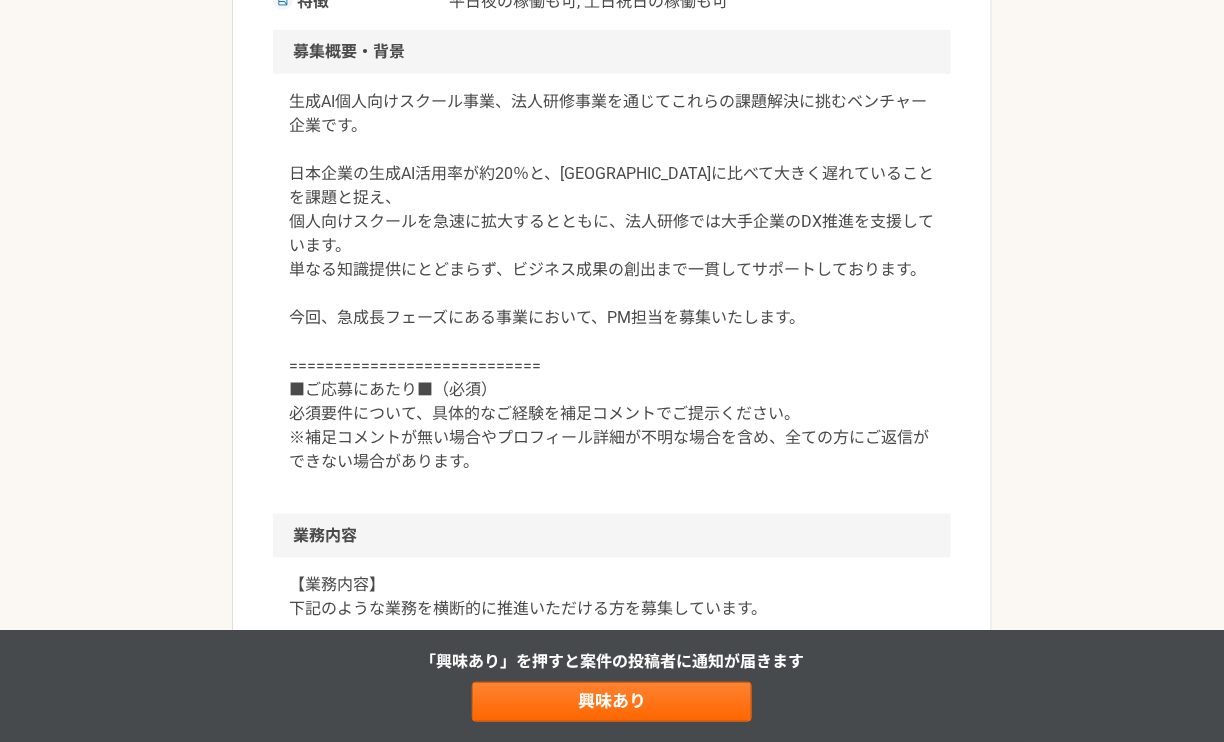 click on "生成AI個人向けスクール事業、法人研修事業を通じてこれらの課題解決に挑むベンチャー企業です。
日本企業の生成AI活用率が約20％と、欧米に比べて大きく遅れていることを課題と捉え、
個人向けスクールを急速に拡大するとともに、法人研修では大手企業のDX推進を支援しています。
単なる知識提供にとどまらず、ビジネス成果の創出まで一貫してサポートしております。
今回、急成長フェーズにある事業において、PM担当を募集いたします。
============================
■ご応募にあたり■（必須）
必須要件について、具体的なご経験を補足コメントでご提示ください。
※補足コメントが無い場合やプロフィール詳細が不明な場合を含め、全ての方にご返信ができない場合があります。" at bounding box center (612, 282) 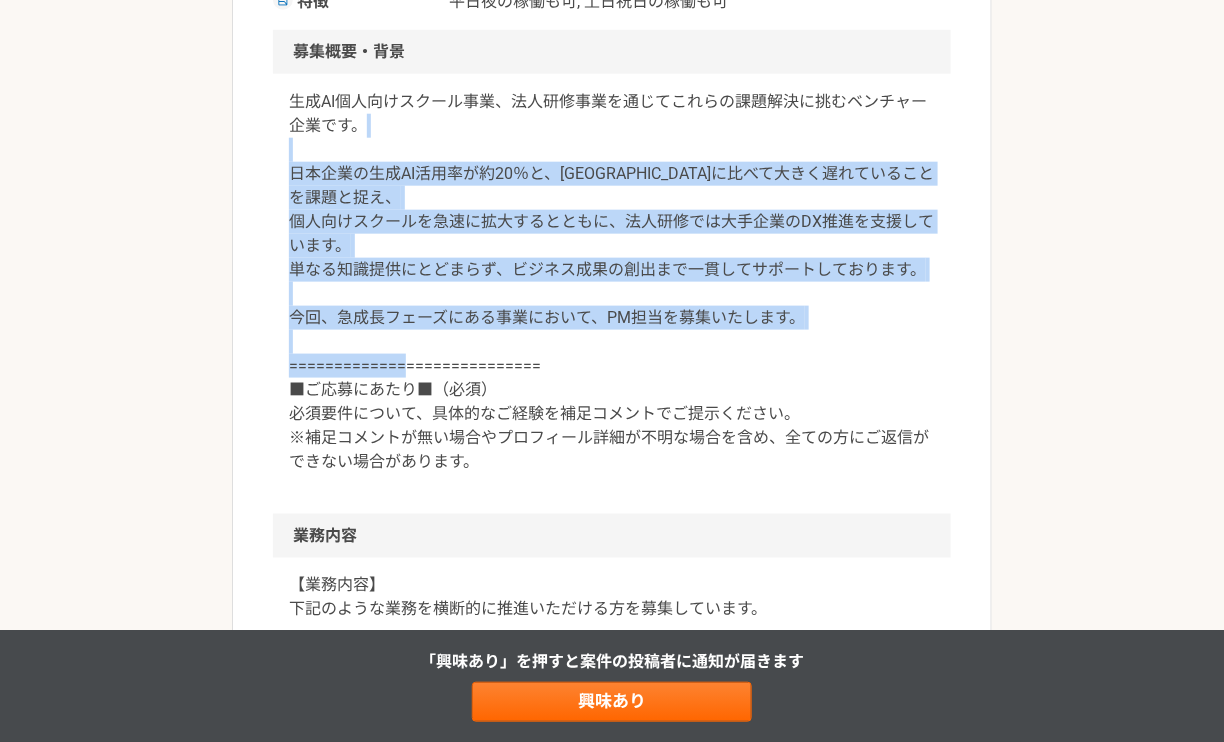 drag, startPoint x: 557, startPoint y: 350, endPoint x: 554, endPoint y: 127, distance: 223.02017 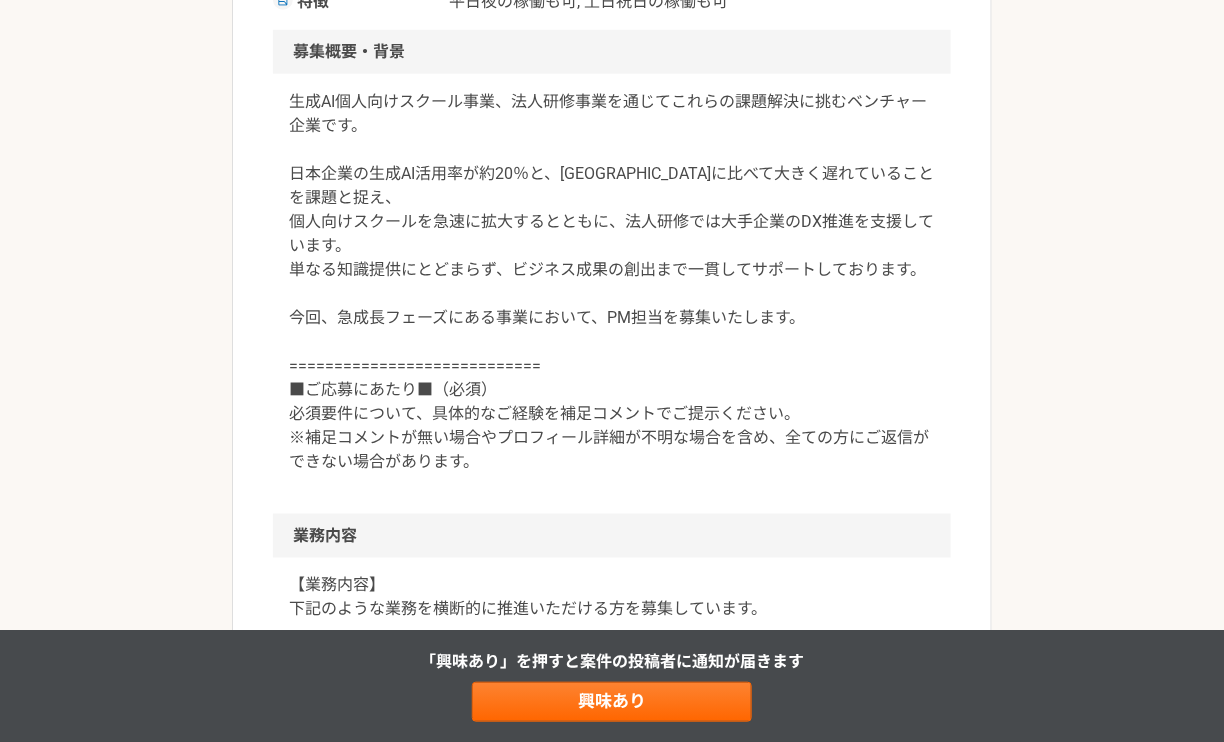 click on "生成AI個人向けスクール事業、法人研修事業を通じてこれらの課題解決に挑むベンチャー企業です。
日本企業の生成AI活用率が約20％と、欧米に比べて大きく遅れていることを課題と捉え、
個人向けスクールを急速に拡大するとともに、法人研修では大手企業のDX推進を支援しています。
単なる知識提供にとどまらず、ビジネス成果の創出まで一貫してサポートしております。
今回、急成長フェーズにある事業において、PM担当を募集いたします。
============================
■ご応募にあたり■（必須）
必須要件について、具体的なご経験を補足コメントでご提示ください。
※補足コメントが無い場合やプロフィール詳細が不明な場合を含め、全ての方にご返信ができない場合があります。" at bounding box center [612, 282] 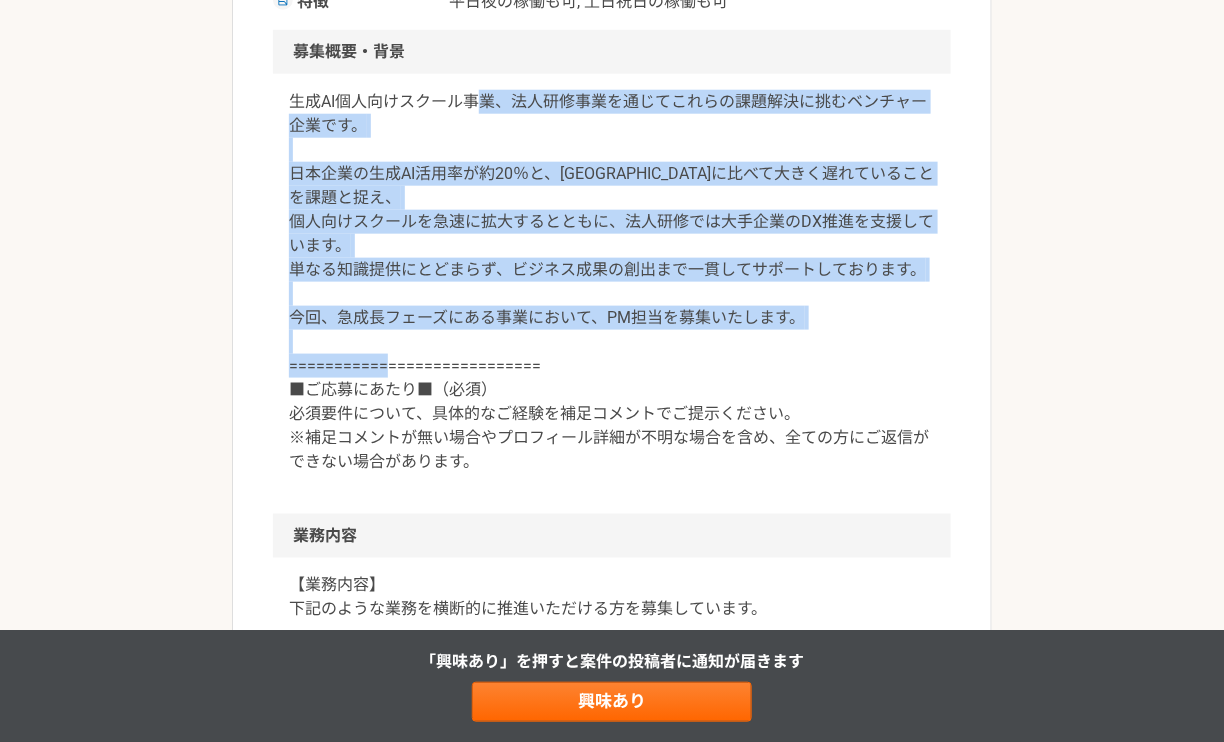 drag, startPoint x: 521, startPoint y: 336, endPoint x: 485, endPoint y: 103, distance: 235.76471 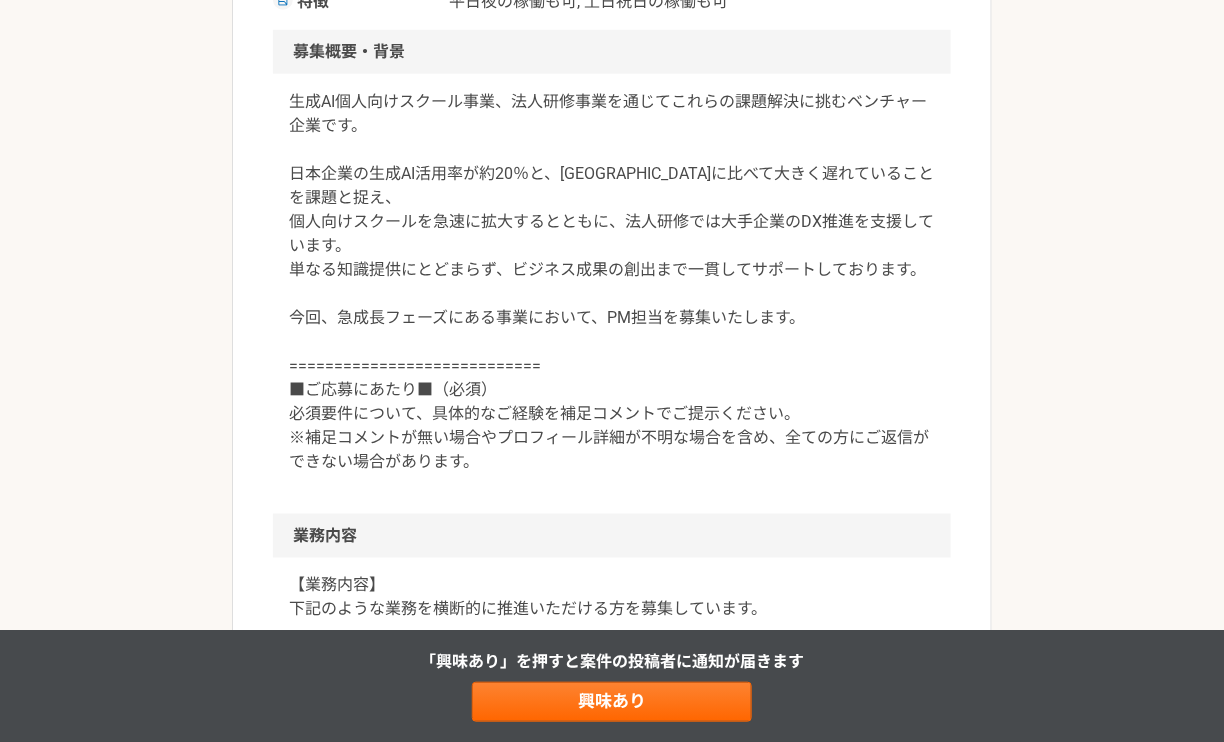 click on "生成AI個人向けスクール事業、法人研修事業を通じてこれらの課題解決に挑むベンチャー企業です。
日本企業の生成AI活用率が約20％と、欧米に比べて大きく遅れていることを課題と捉え、
個人向けスクールを急速に拡大するとともに、法人研修では大手企業のDX推進を支援しています。
単なる知識提供にとどまらず、ビジネス成果の創出まで一貫してサポートしております。
今回、急成長フェーズにある事業において、PM担当を募集いたします。
============================
■ご応募にあたり■（必須）
必須要件について、具体的なご経験を補足コメントでご提示ください。
※補足コメントが無い場合やプロフィール詳細が不明な場合を含め、全ての方にご返信ができない場合があります。" at bounding box center (612, 282) 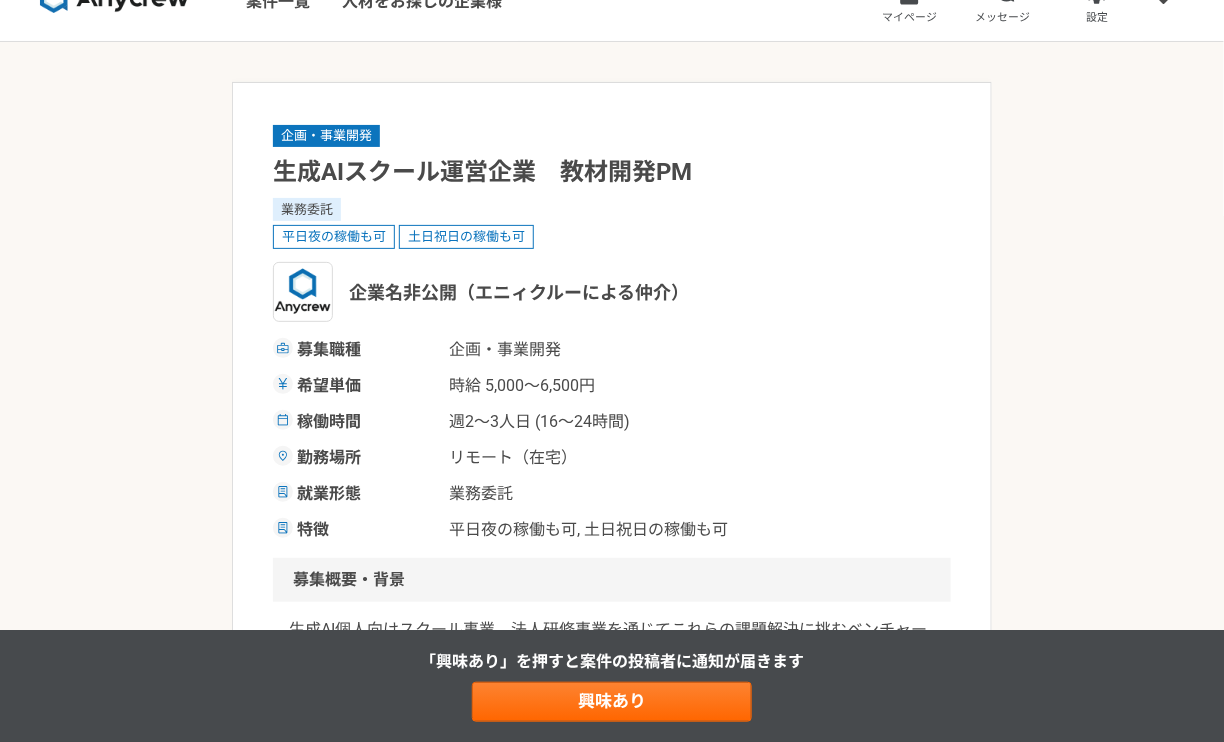 scroll, scrollTop: 10, scrollLeft: 0, axis: vertical 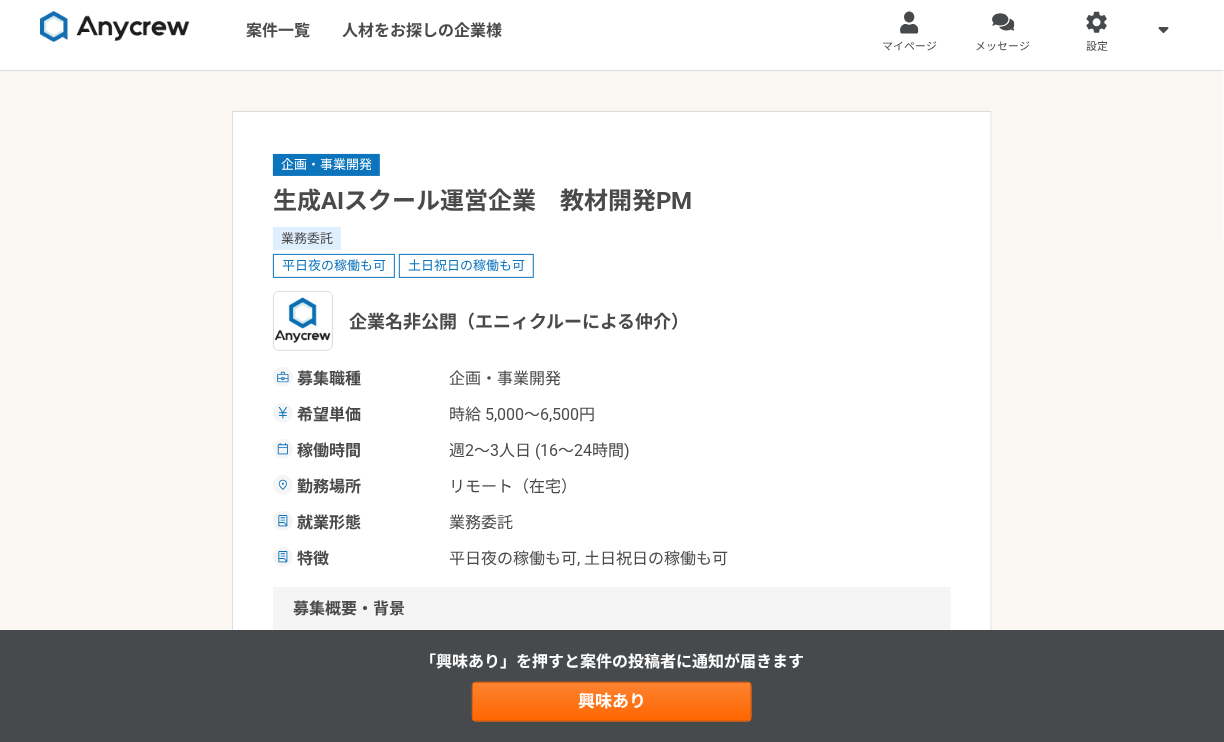 click on "平日夜の稼働も可 土日祝日の稼働も可" at bounding box center (612, 266) 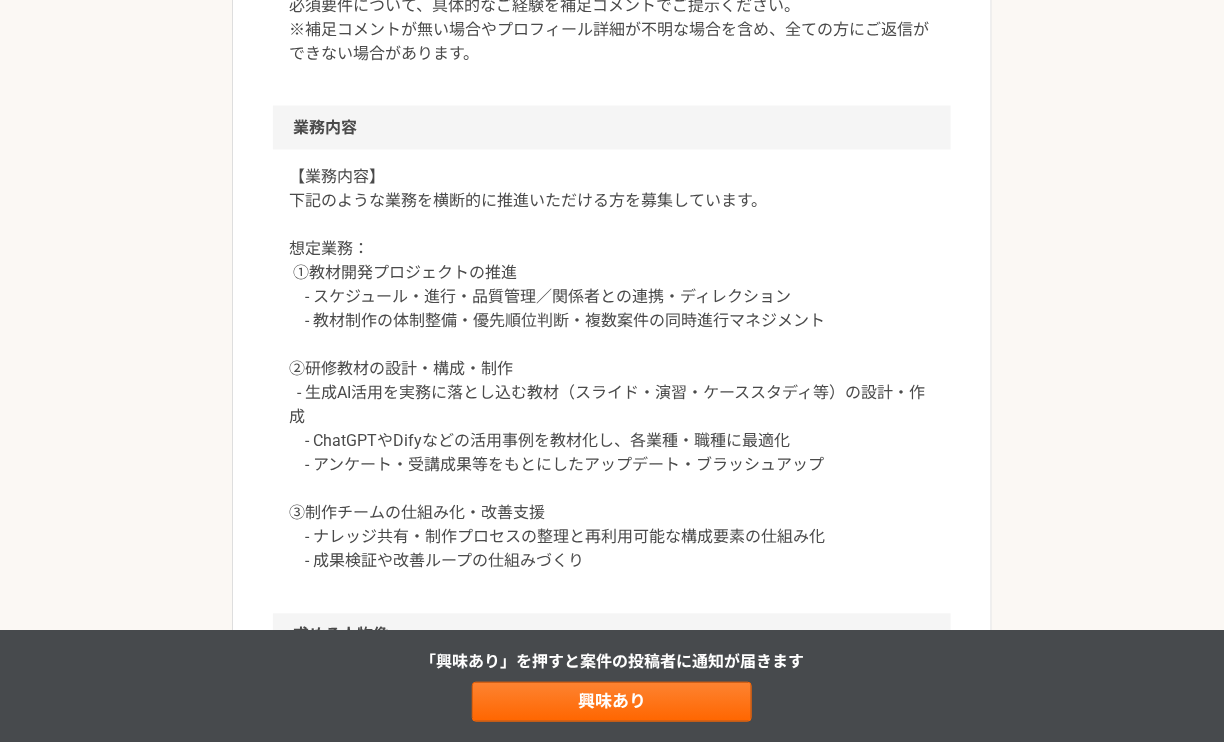 scroll, scrollTop: 1000, scrollLeft: 0, axis: vertical 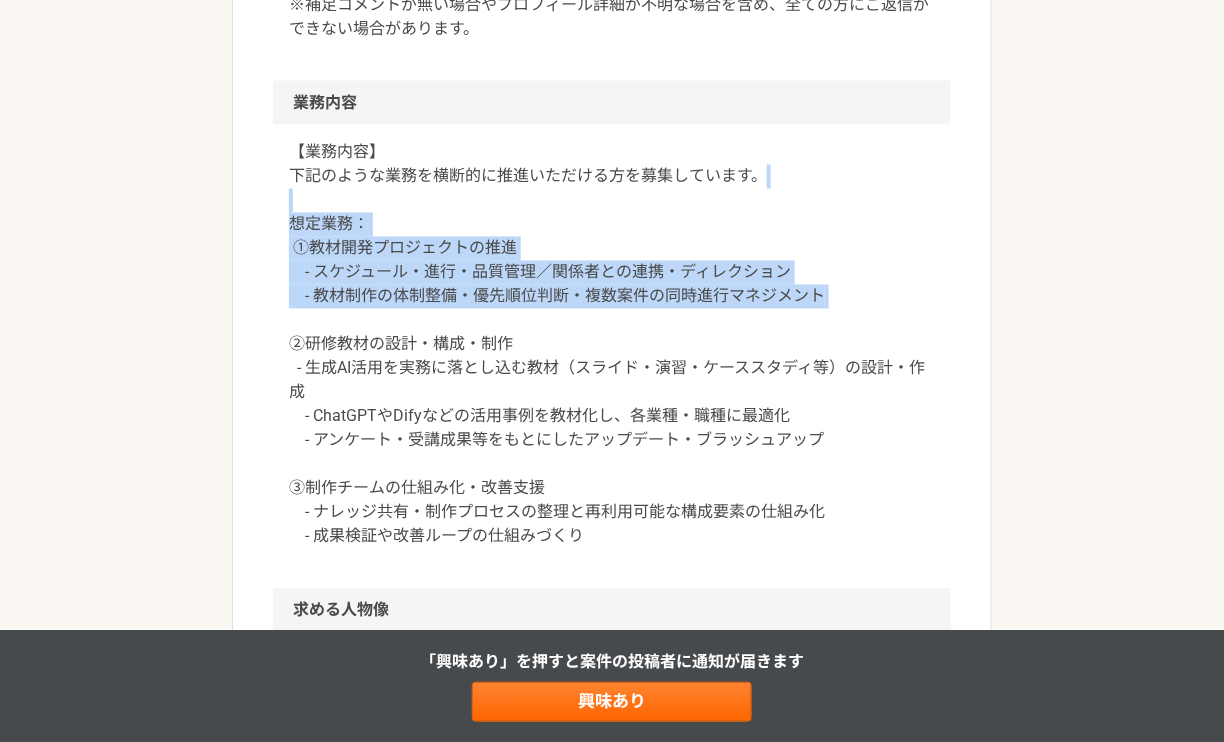 drag, startPoint x: 815, startPoint y: 298, endPoint x: 816, endPoint y: 152, distance: 146.00342 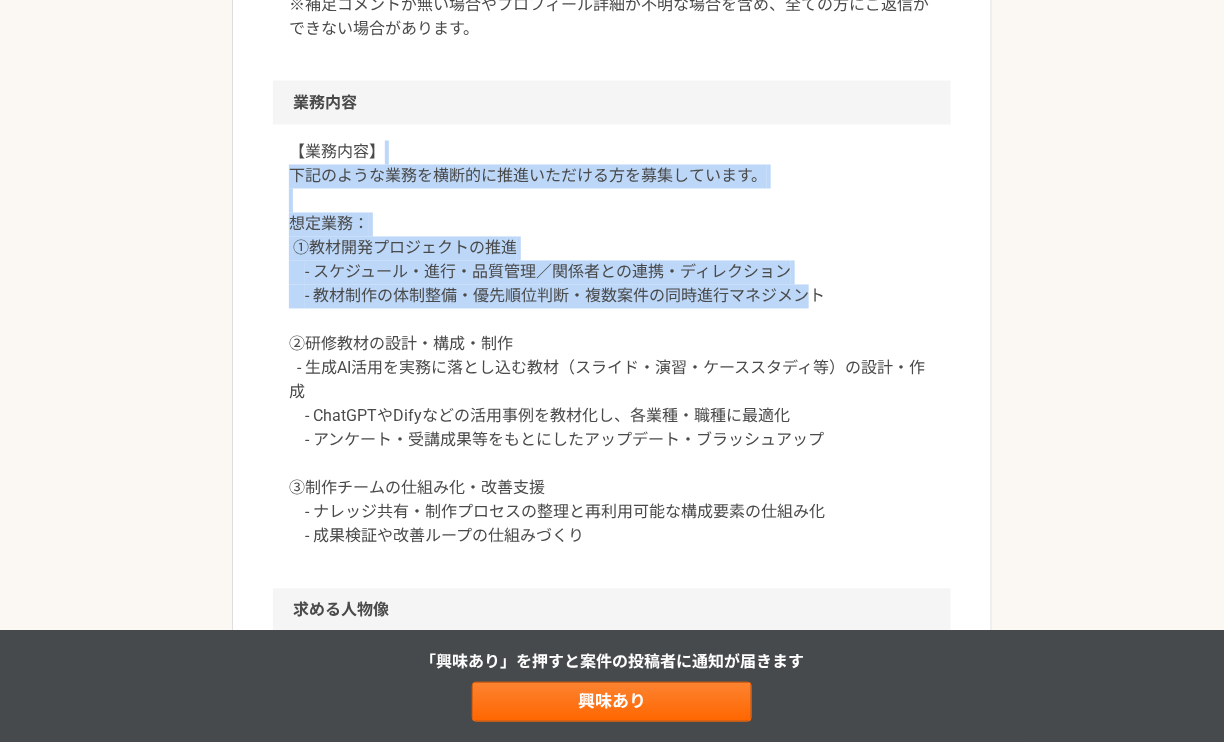 drag, startPoint x: 810, startPoint y: 278, endPoint x: 807, endPoint y: 139, distance: 139.03236 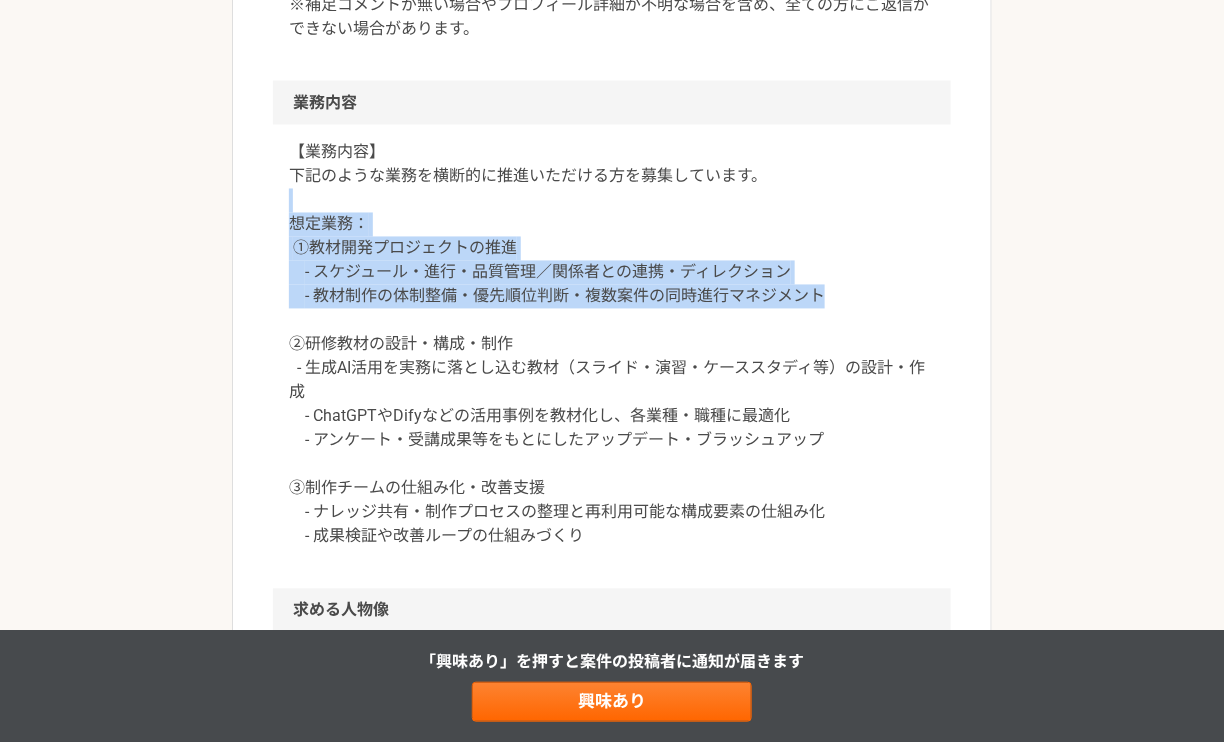 drag, startPoint x: 843, startPoint y: 279, endPoint x: 827, endPoint y: 175, distance: 105.22357 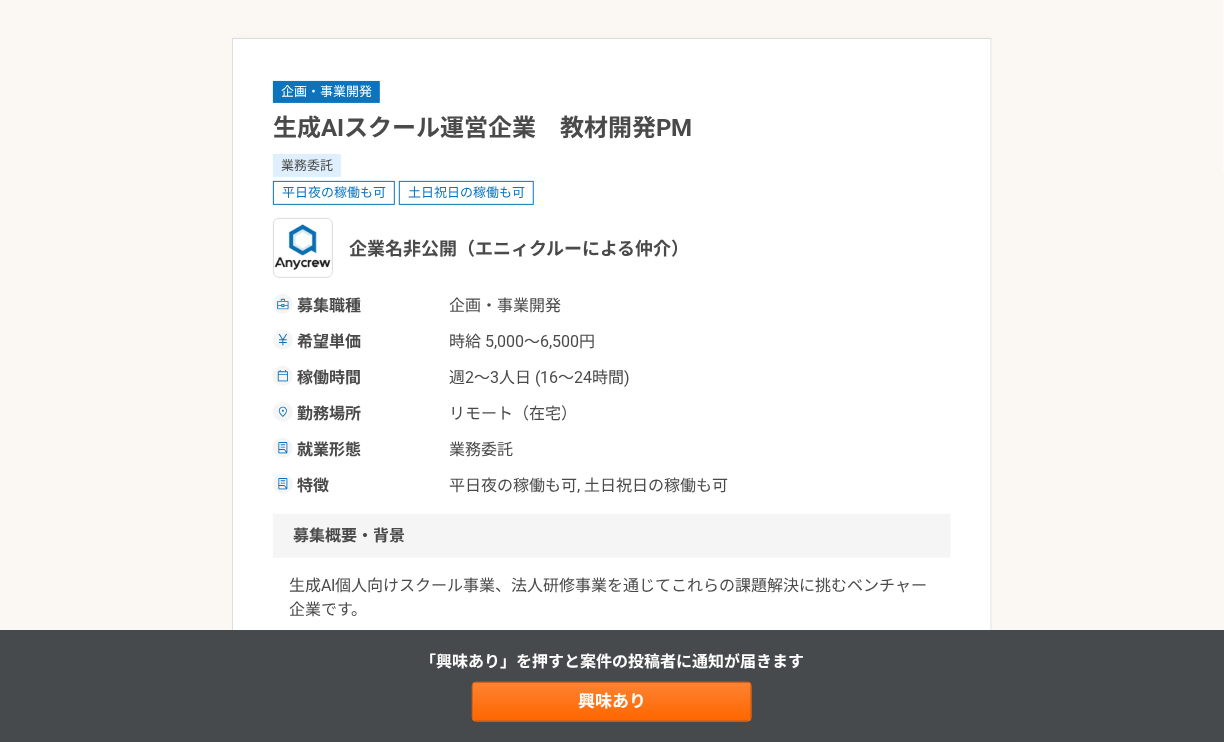 scroll, scrollTop: 72, scrollLeft: 0, axis: vertical 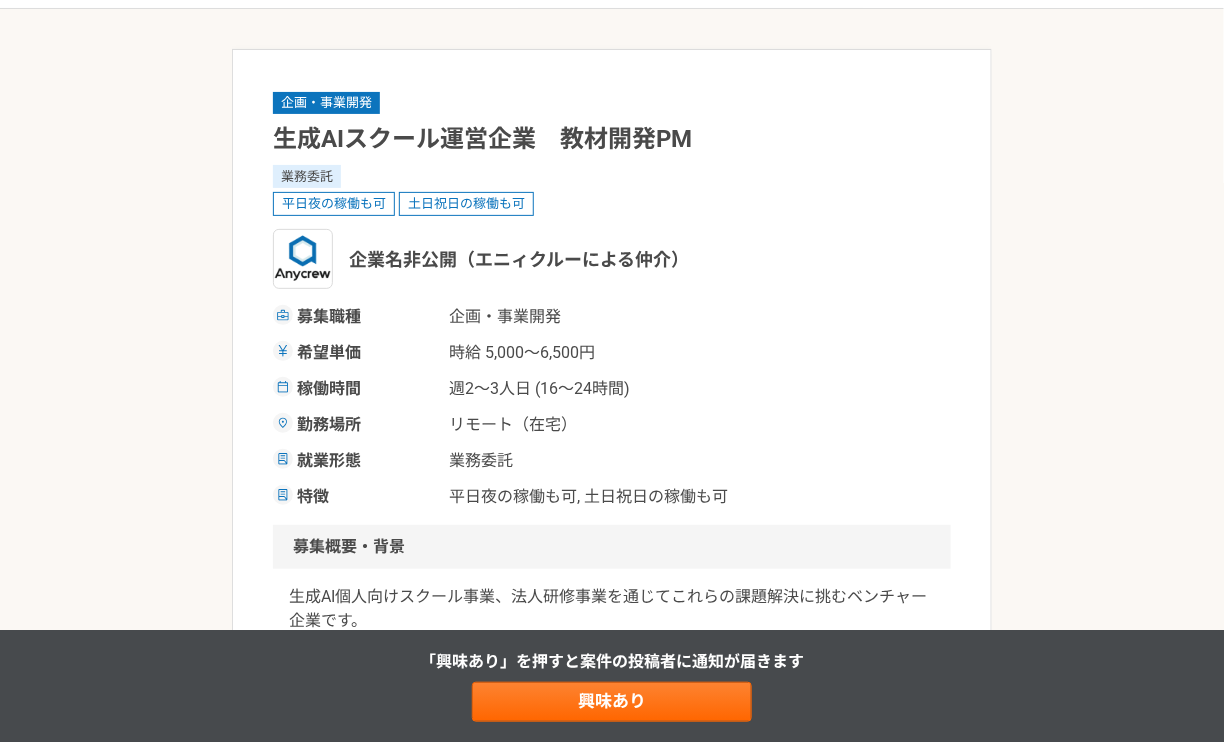 click on "募集職種 企画・事業開発 希望単価 時給 5,000〜6,500円 稼働時間 週2〜3人日 (16〜24時間) 勤務場所 リモート（在宅） 就業形態 業務委託 特徴 平日夜の稼働も可, 土日祝日の稼働も可" at bounding box center [612, 407] 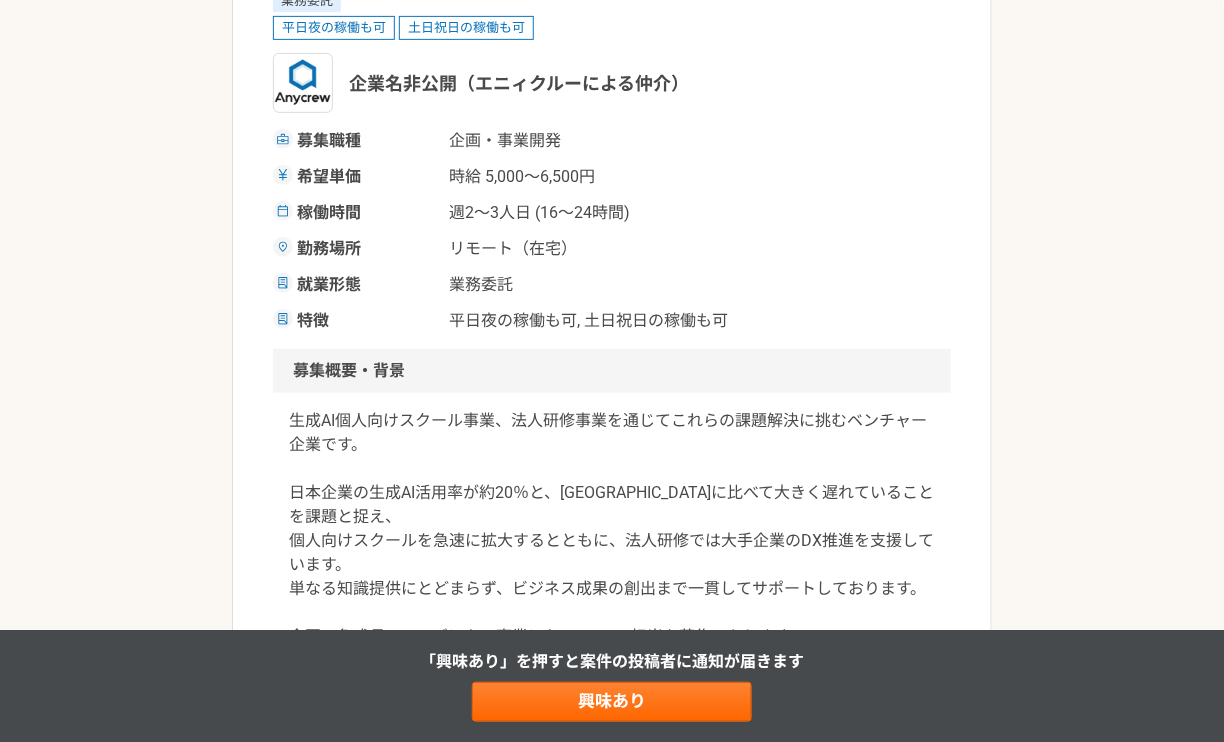 scroll, scrollTop: 0, scrollLeft: 0, axis: both 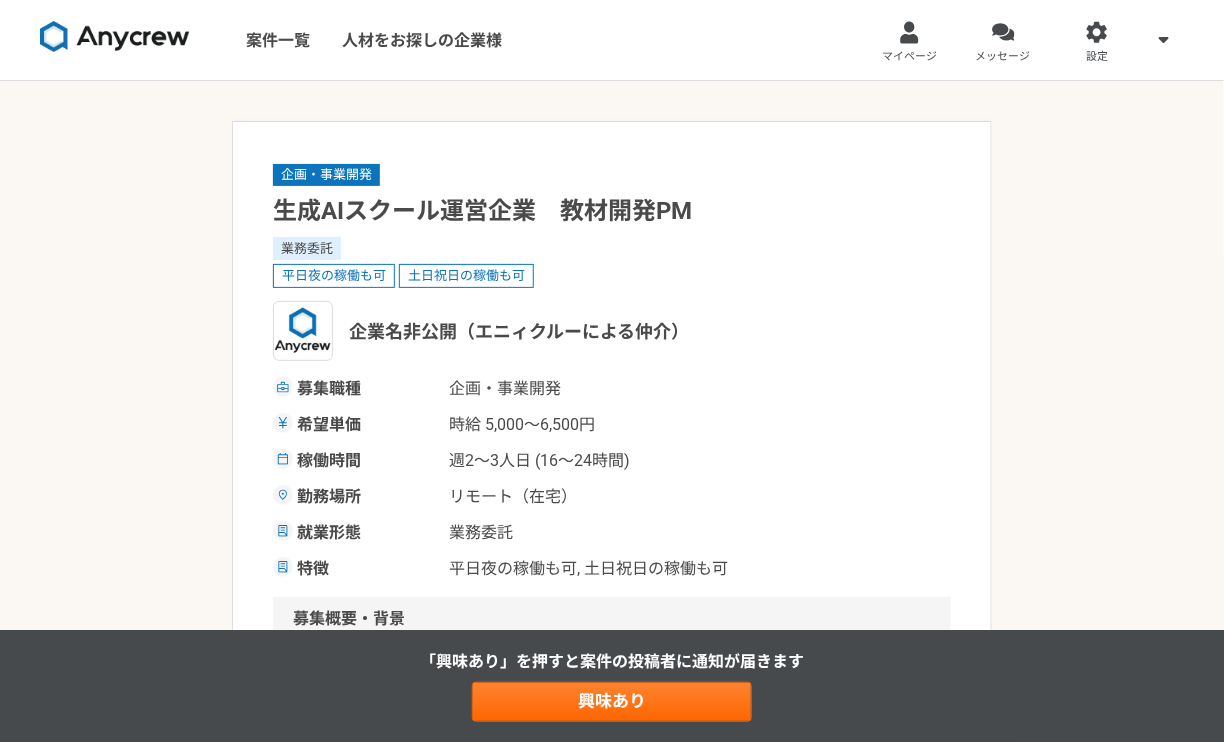 click on "企業名非公開（エニィクルーによる仲介）" at bounding box center (612, 331) 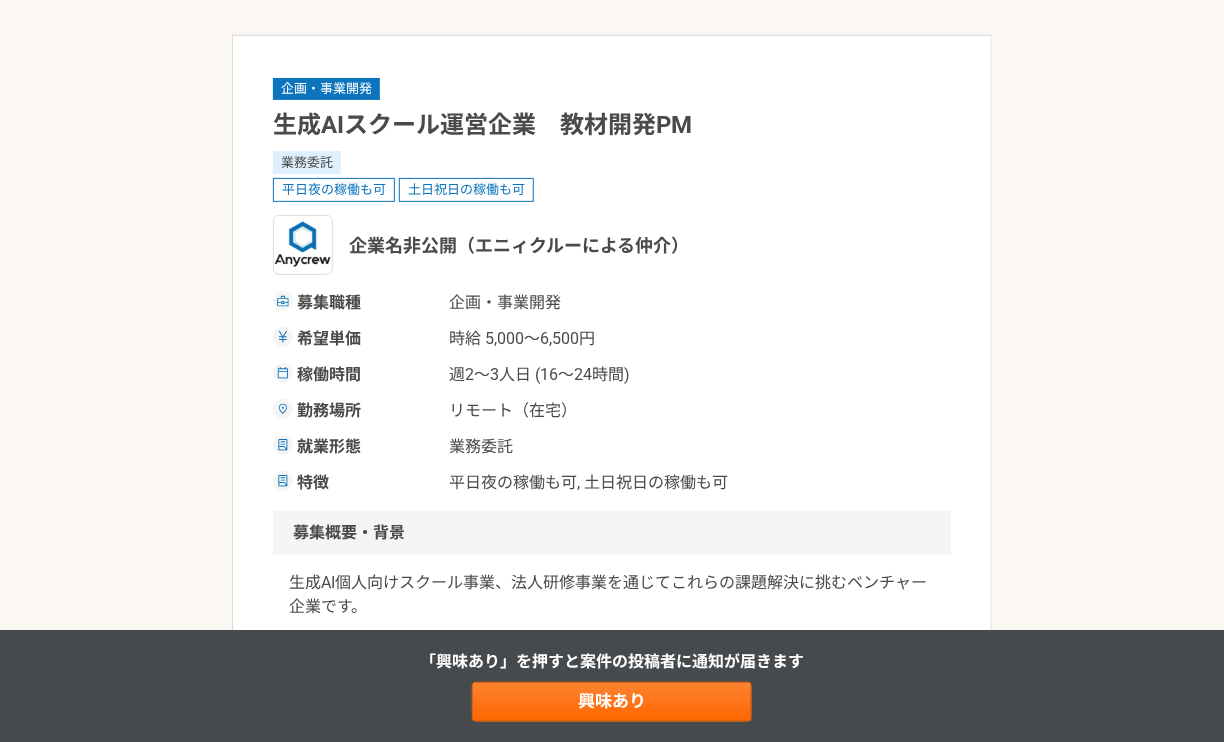 scroll, scrollTop: 0, scrollLeft: 0, axis: both 